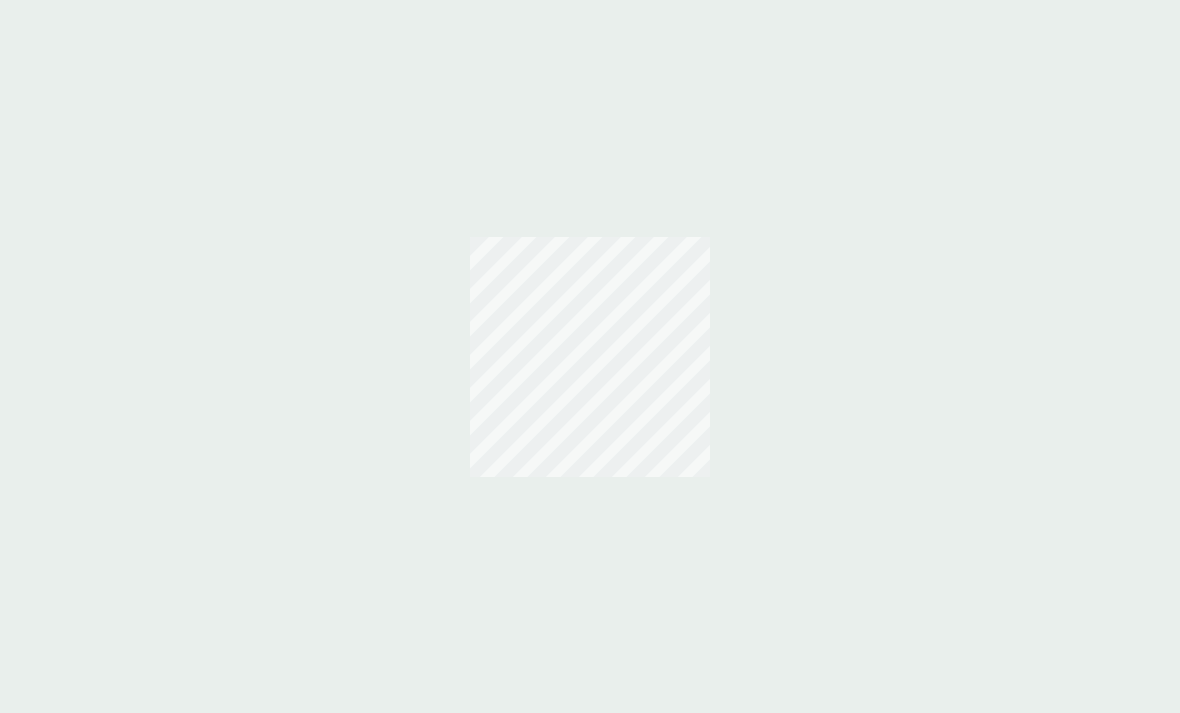 scroll, scrollTop: 0, scrollLeft: 0, axis: both 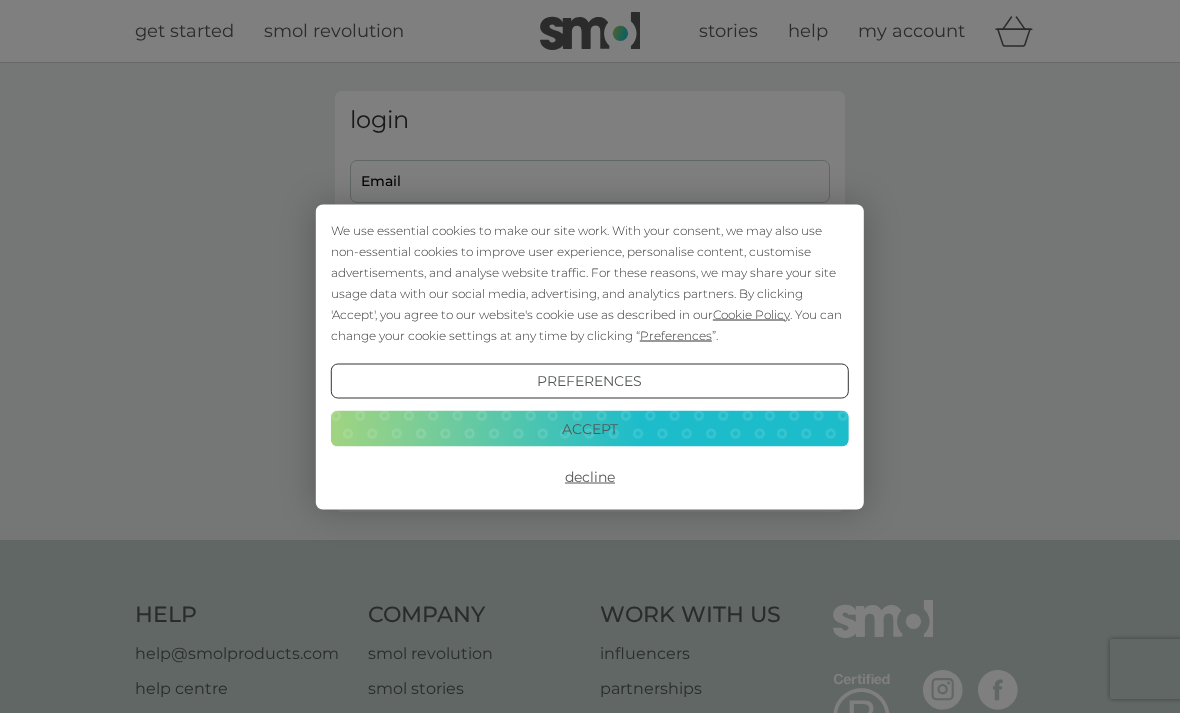 click on "Accept" at bounding box center (590, 429) 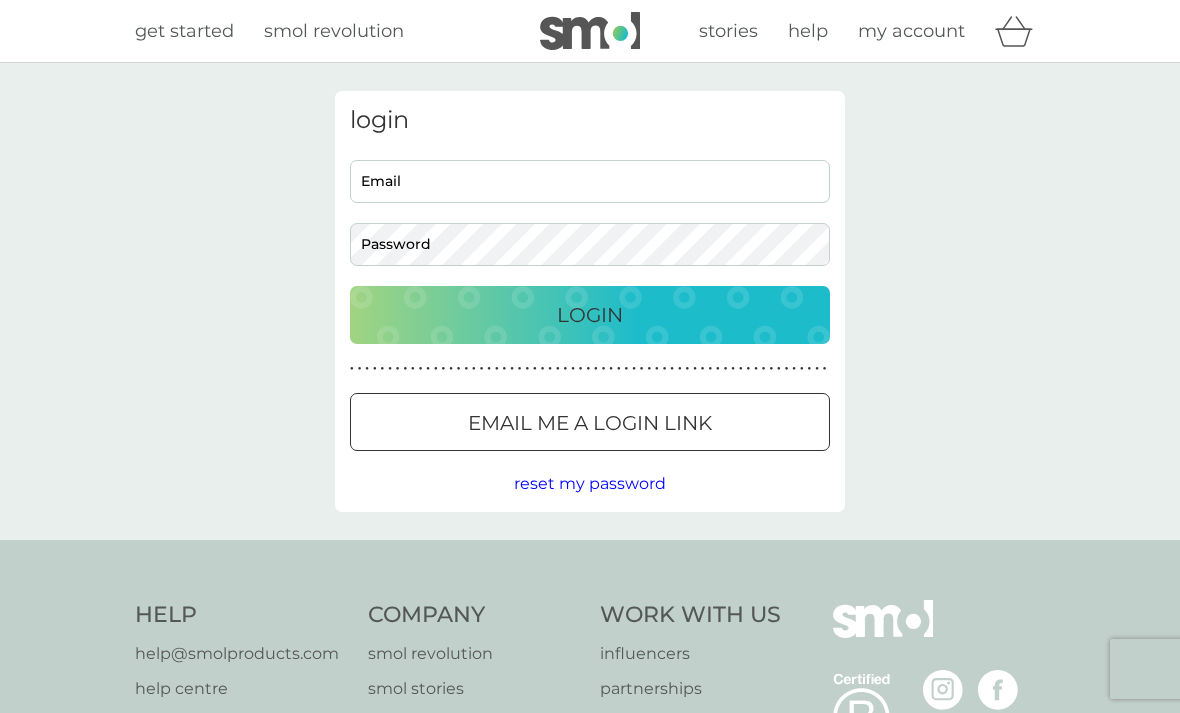 scroll, scrollTop: 0, scrollLeft: 0, axis: both 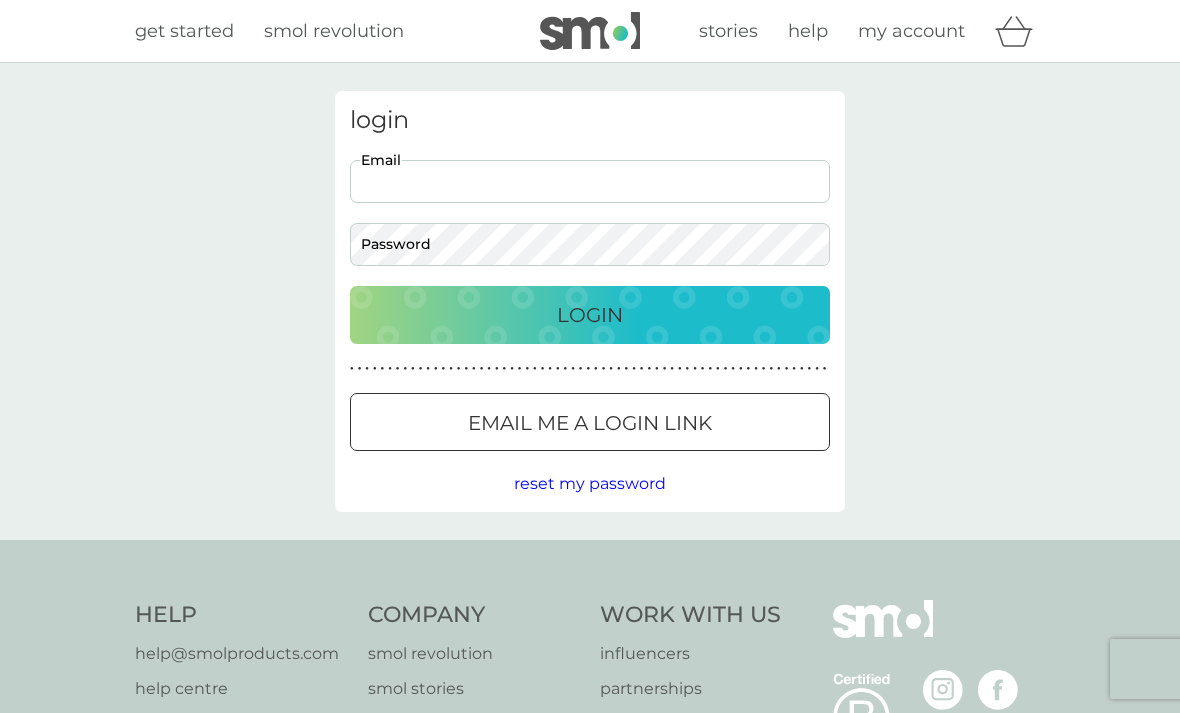 type on "[EMAIL]" 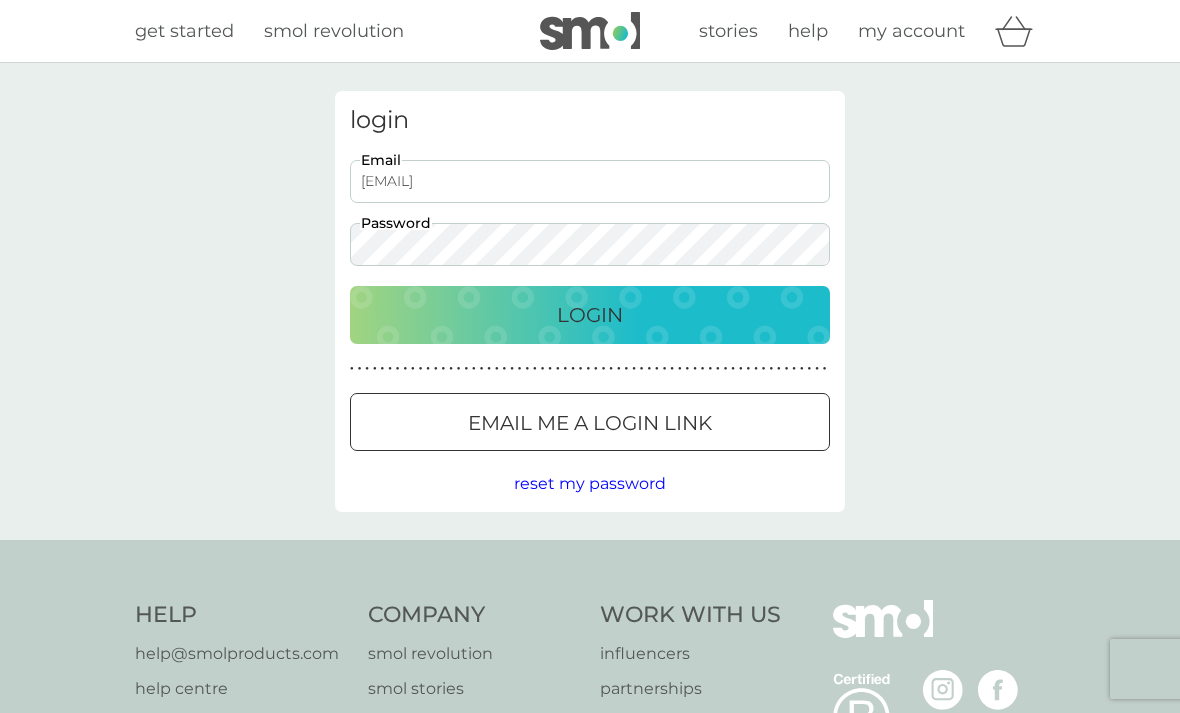 click on "Login" at bounding box center [590, 315] 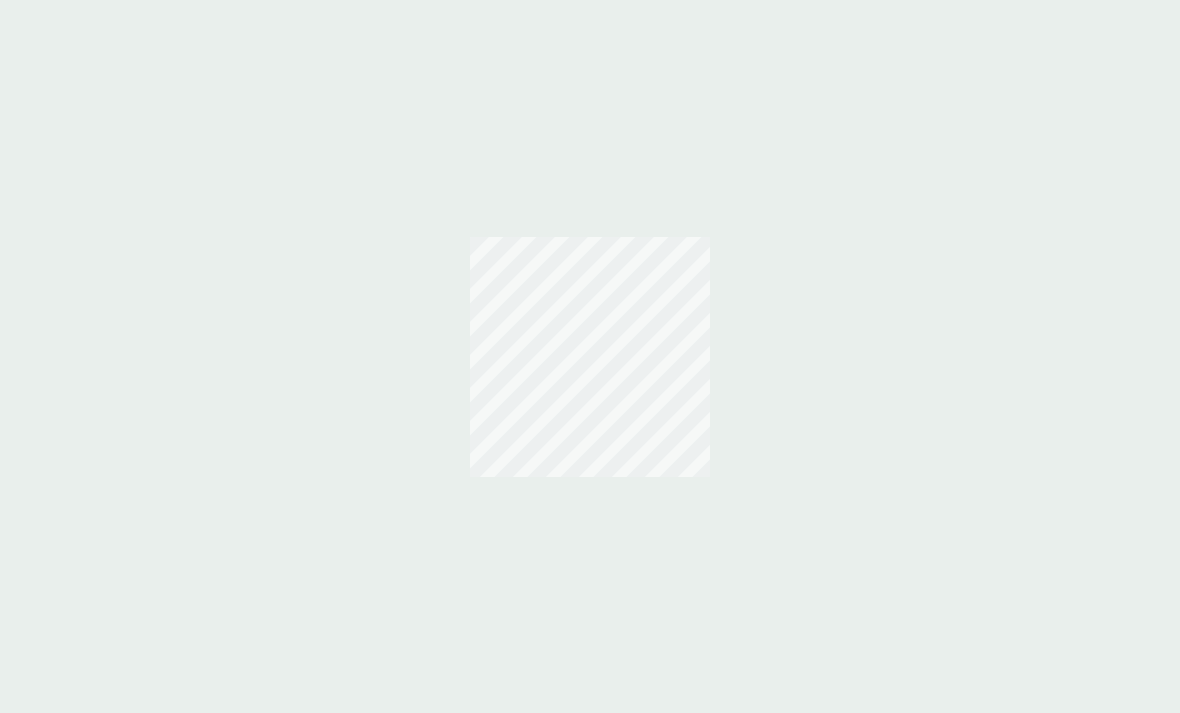 scroll, scrollTop: 0, scrollLeft: 0, axis: both 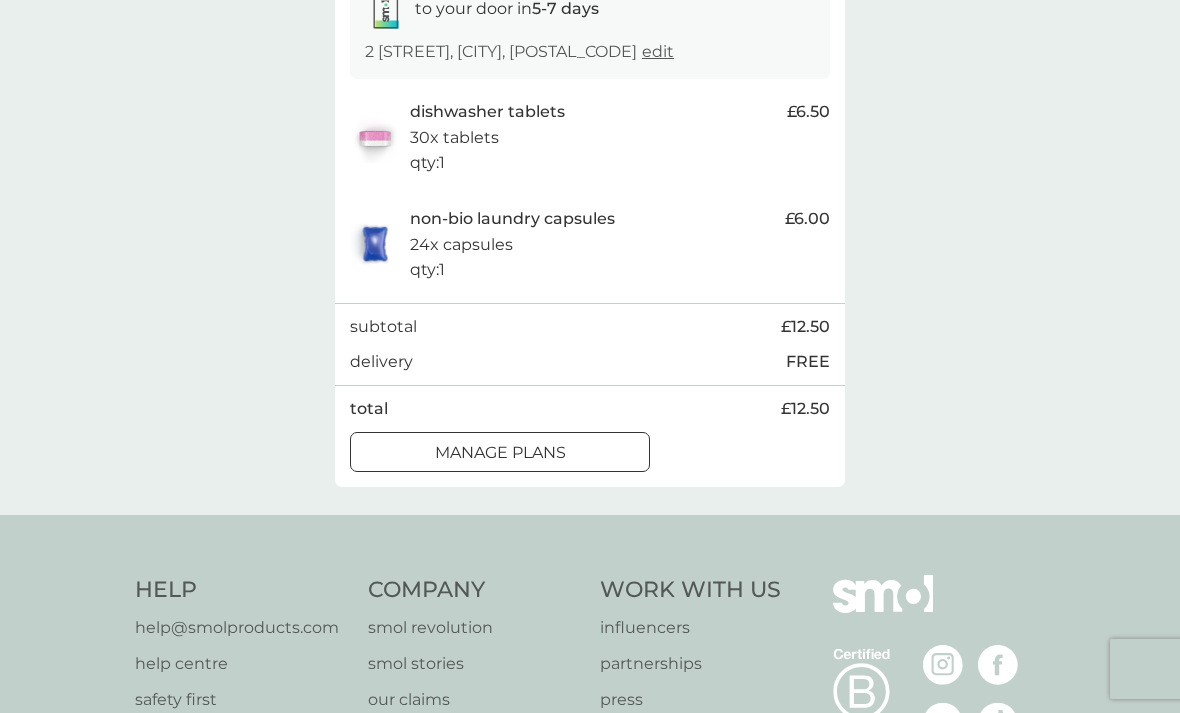 click on "manage plans" at bounding box center [500, 453] 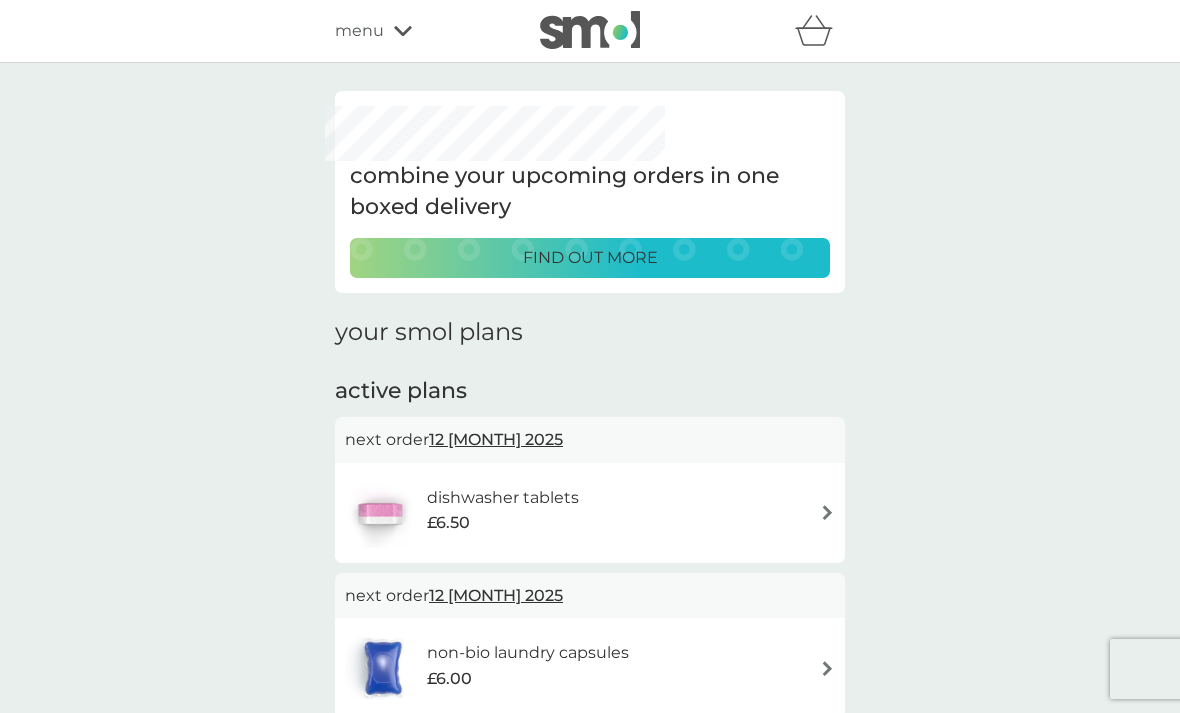 click at bounding box center (827, 512) 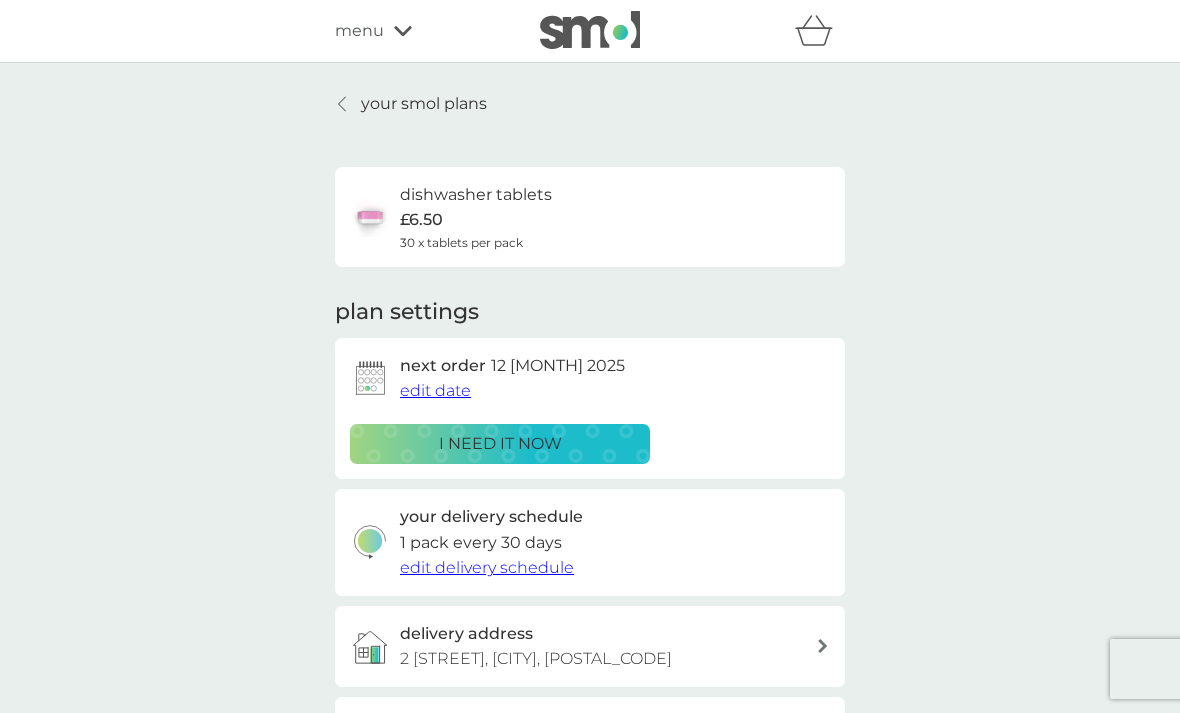click on "edit date" at bounding box center [435, 390] 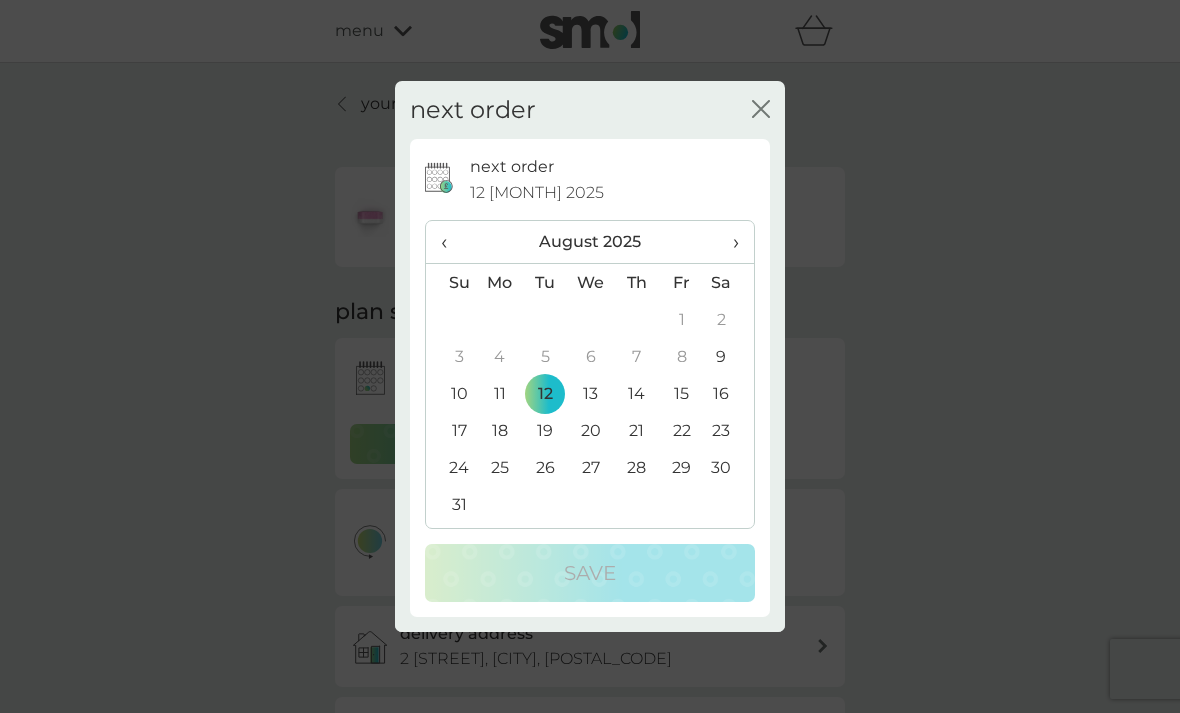 click on "›" at bounding box center (729, 242) 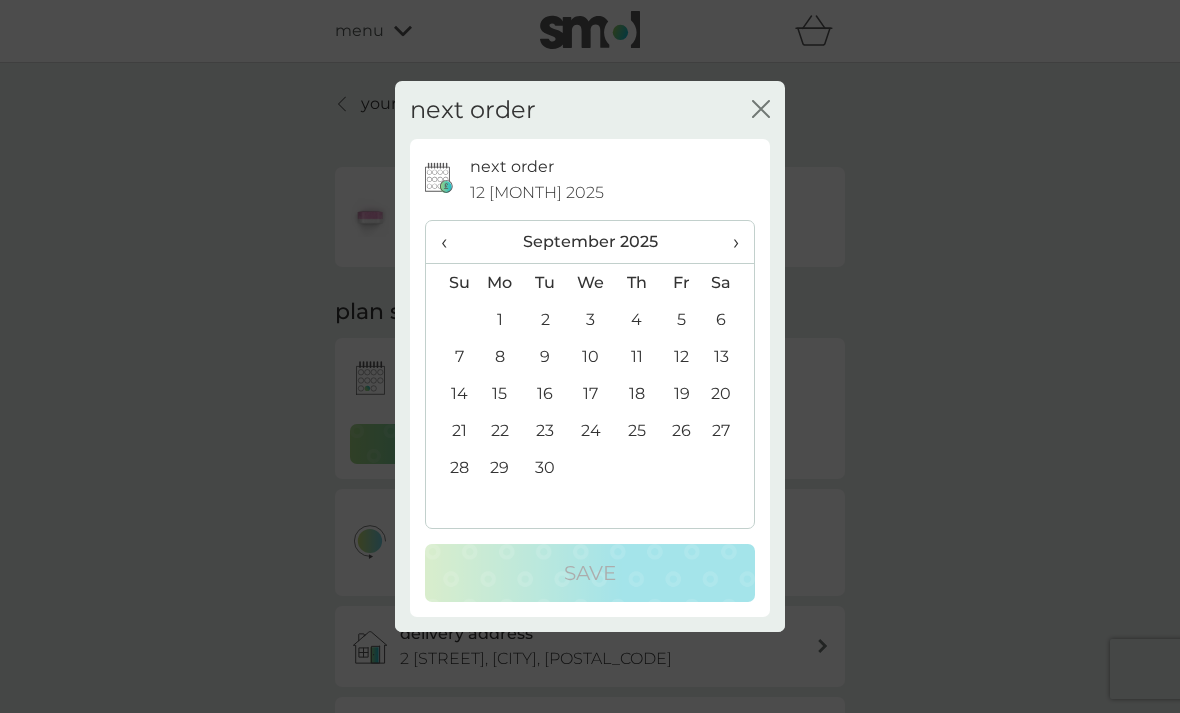click on "22" at bounding box center (500, 430) 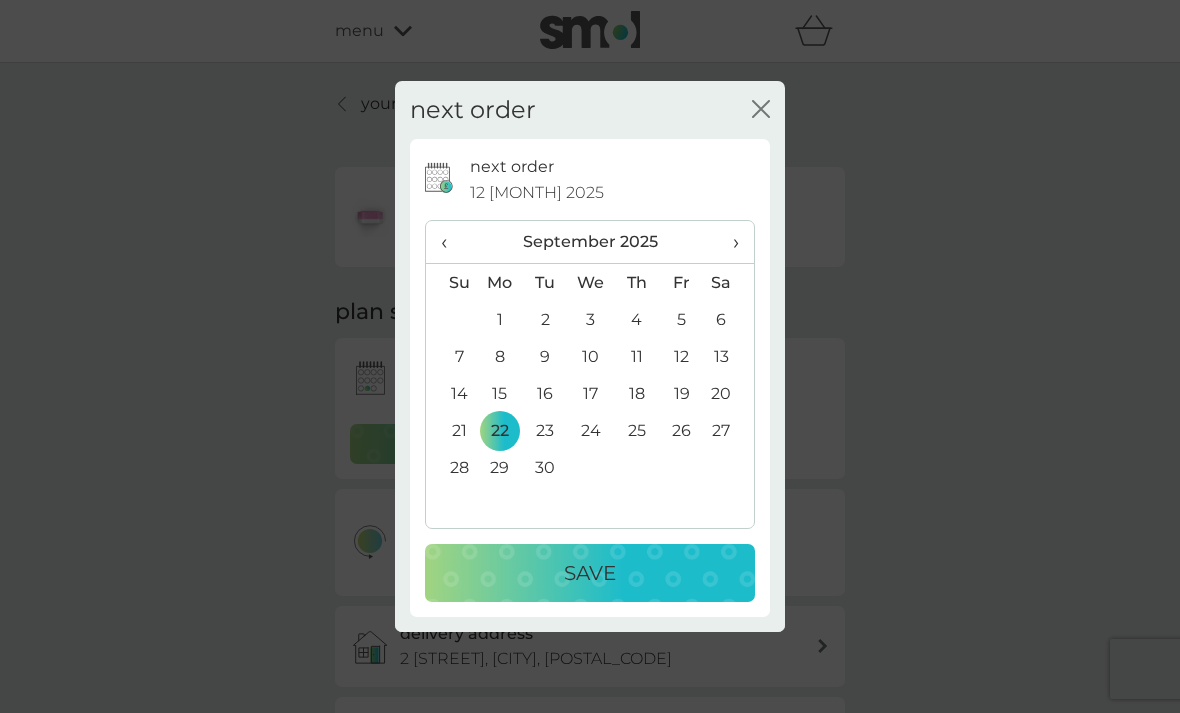 click on "Save" at bounding box center [590, 573] 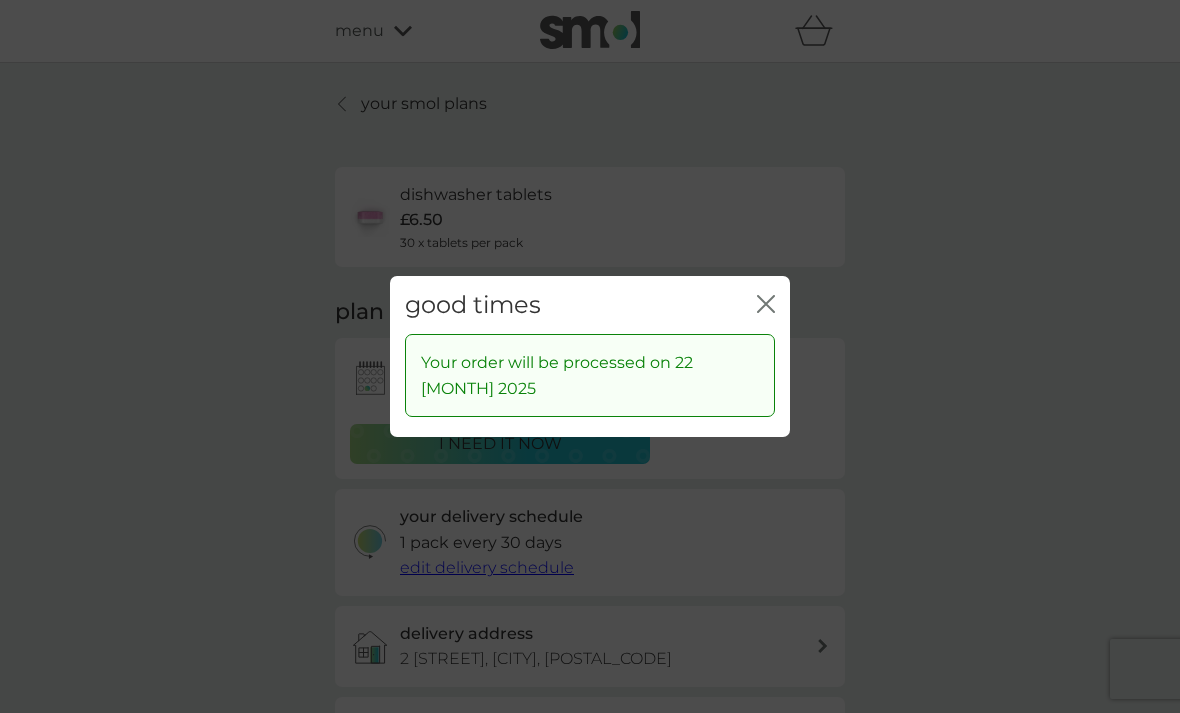 click 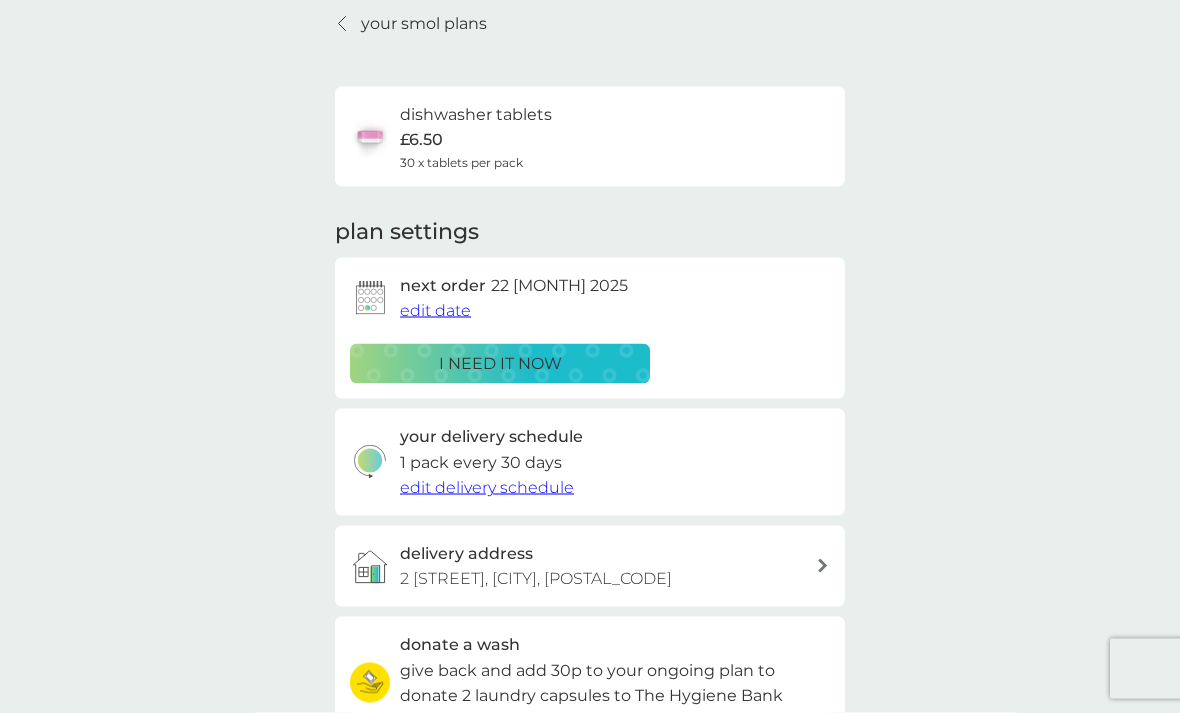 scroll, scrollTop: 0, scrollLeft: 0, axis: both 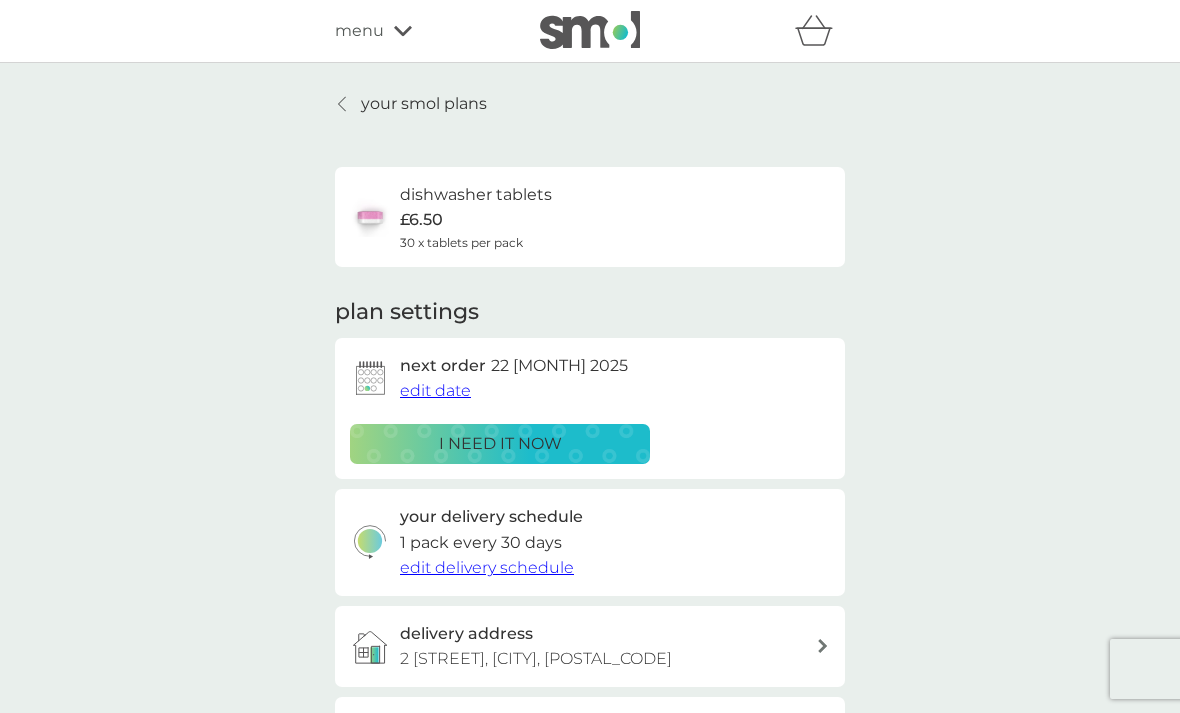 click on "your smol plans" at bounding box center [424, 104] 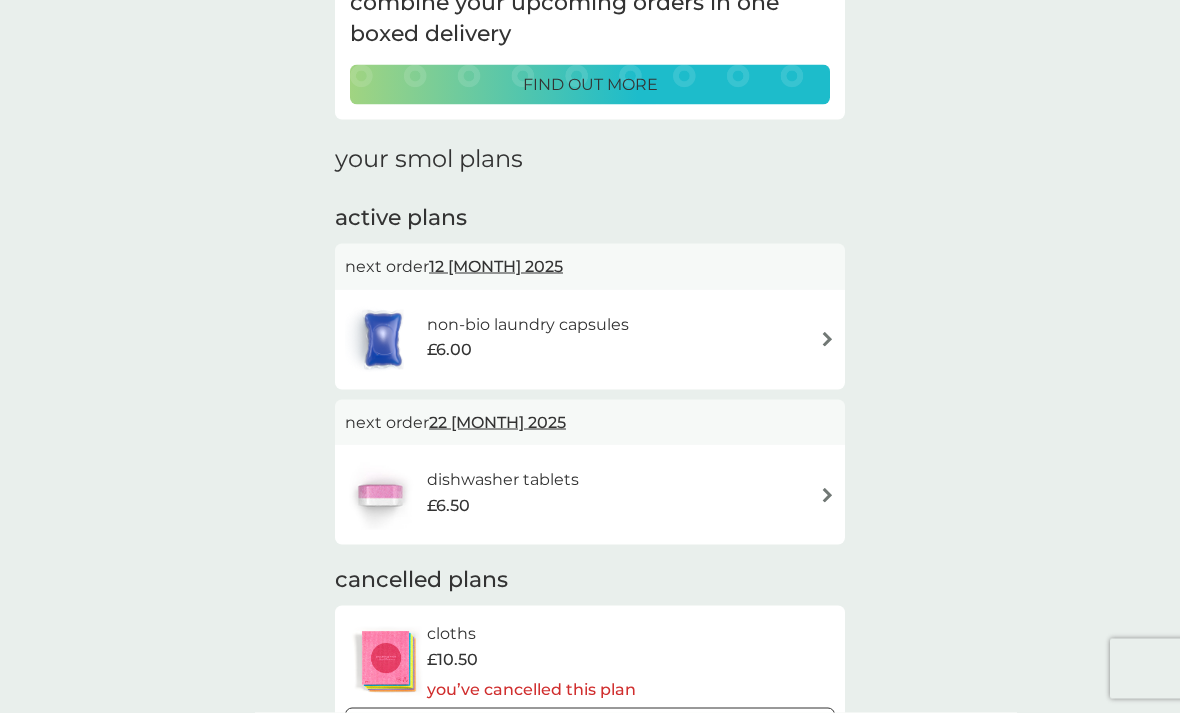 scroll, scrollTop: 174, scrollLeft: 0, axis: vertical 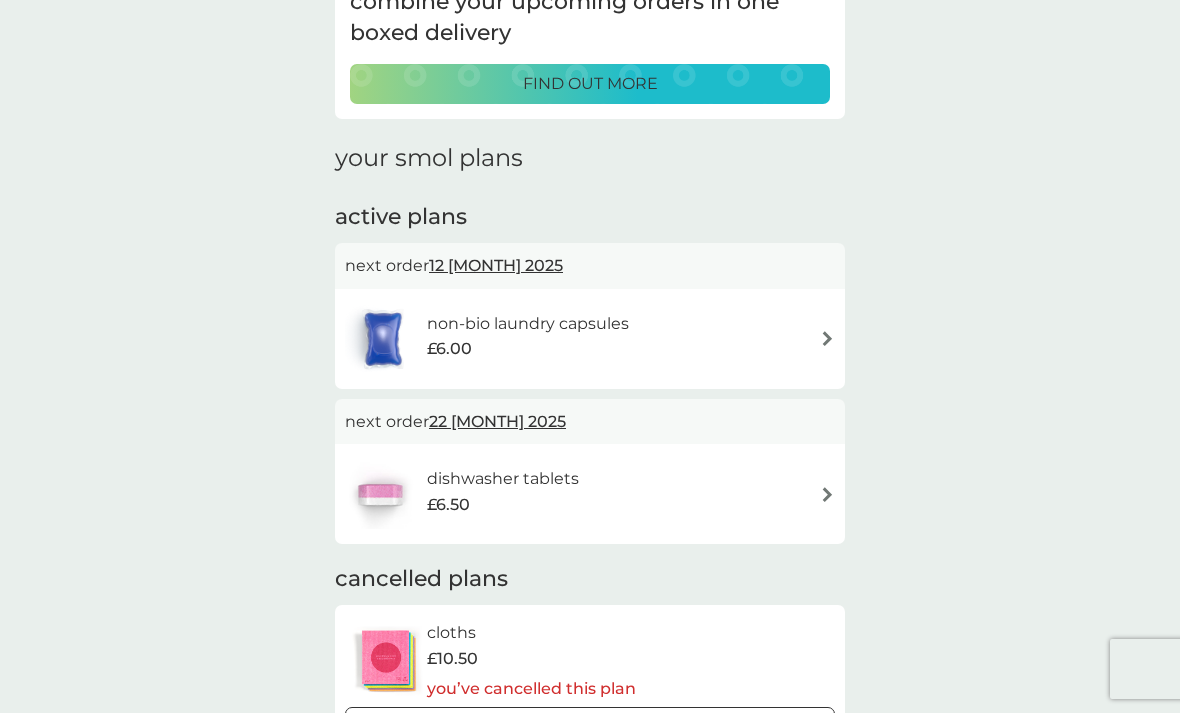 click on "non-bio laundry capsules £6.00" at bounding box center (590, 339) 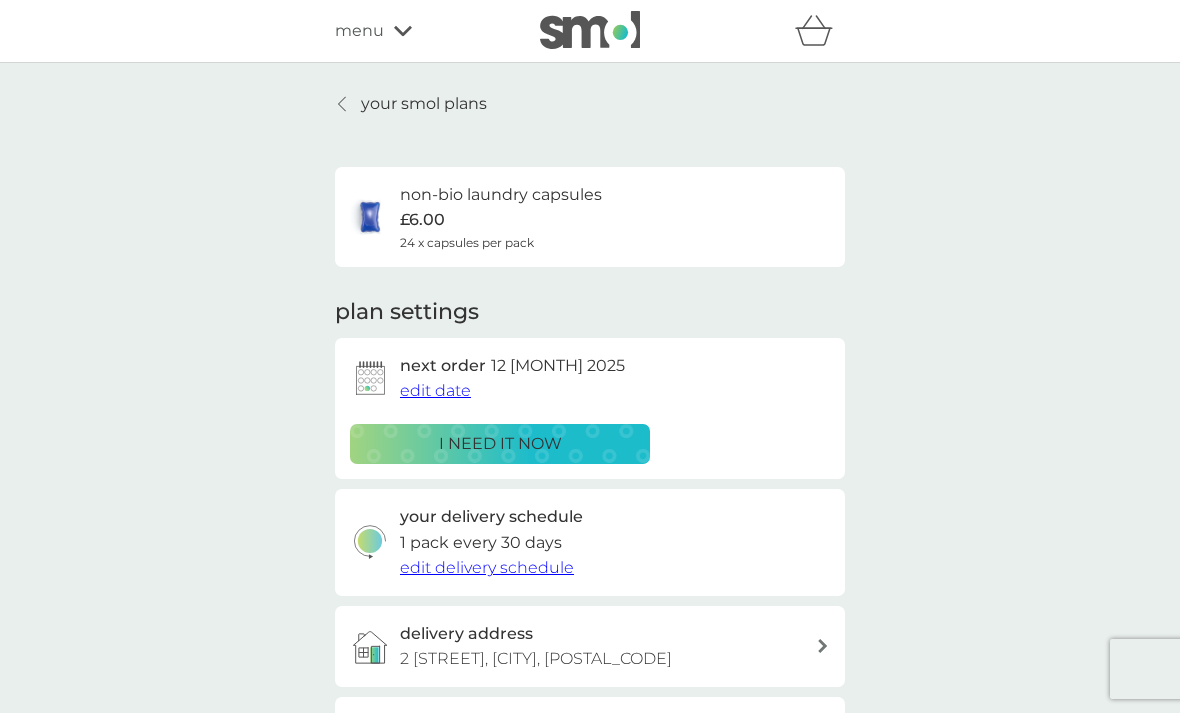 click on "edit date" at bounding box center [435, 390] 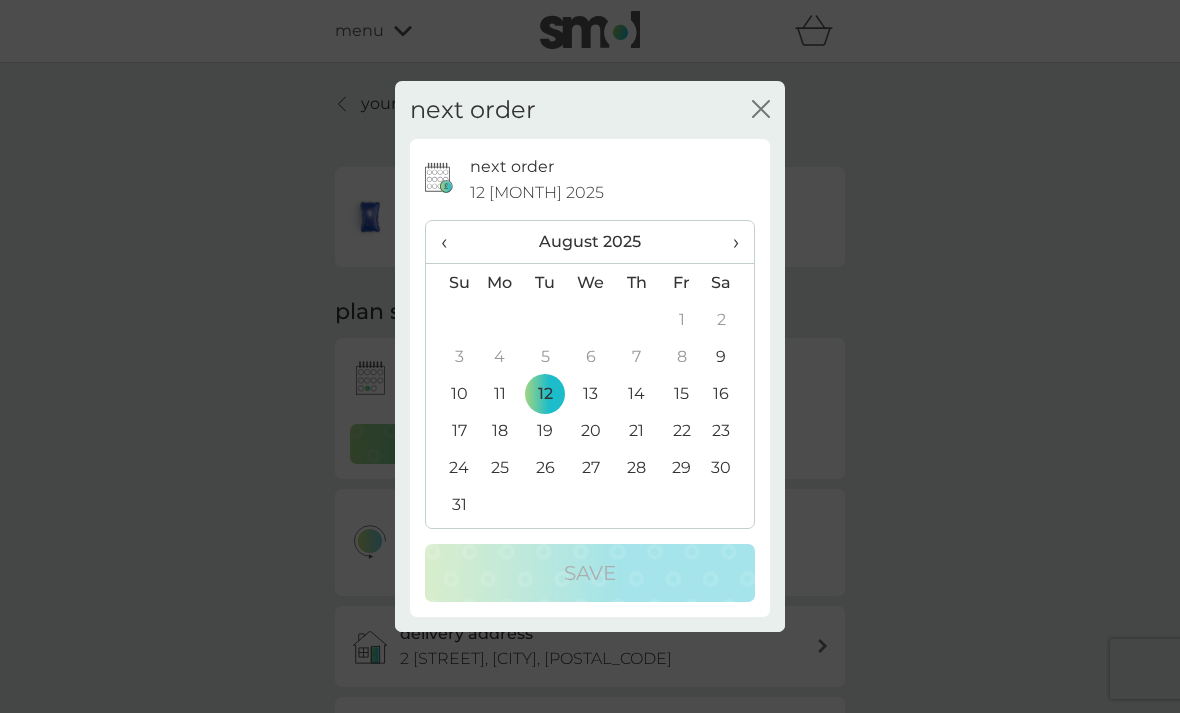 click on "›" at bounding box center [729, 242] 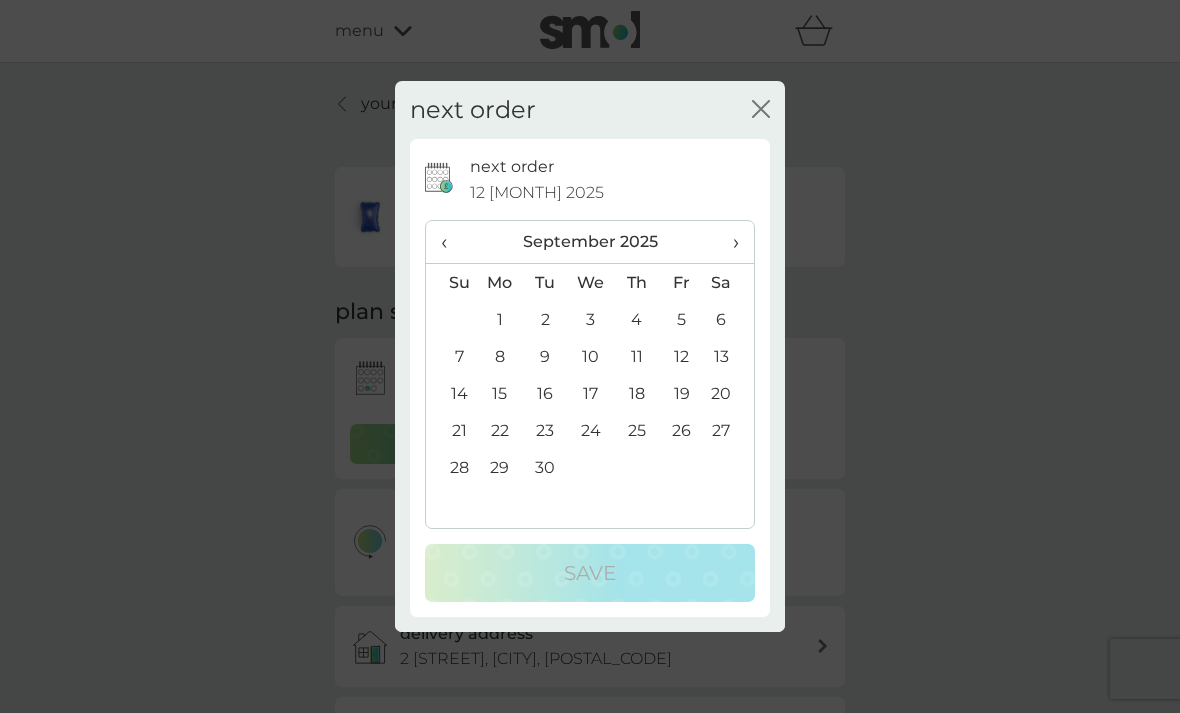 click on "22" at bounding box center [500, 430] 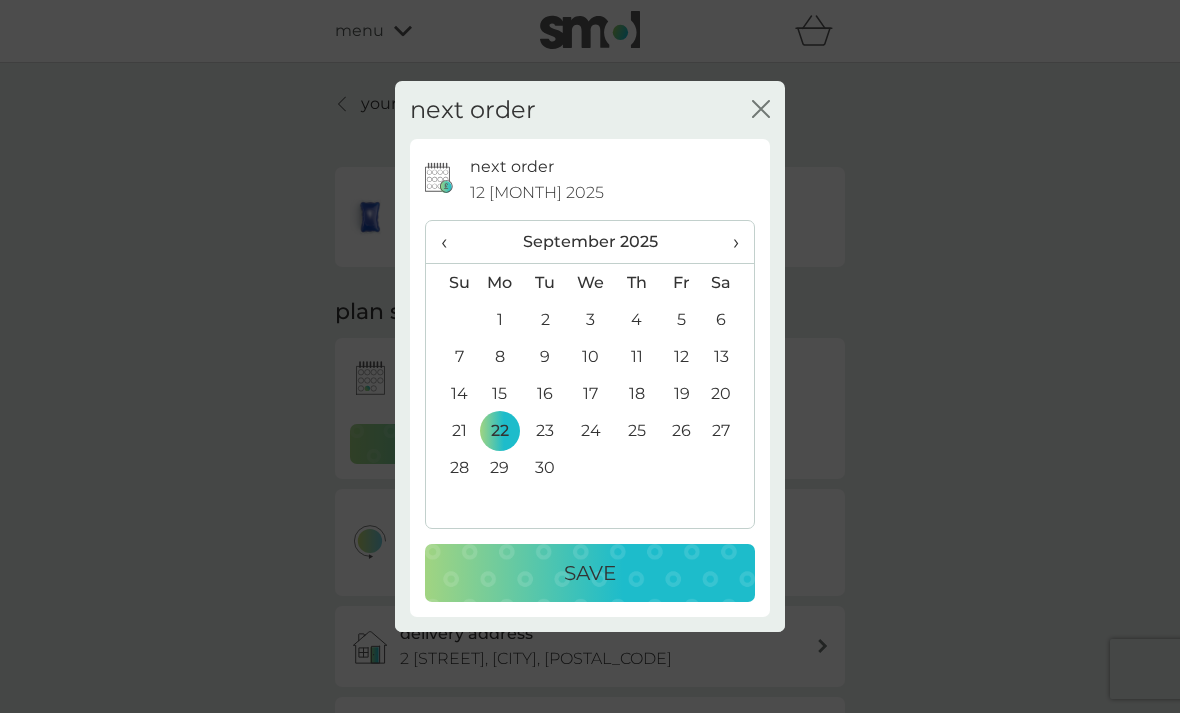 click on "Save" at bounding box center (590, 573) 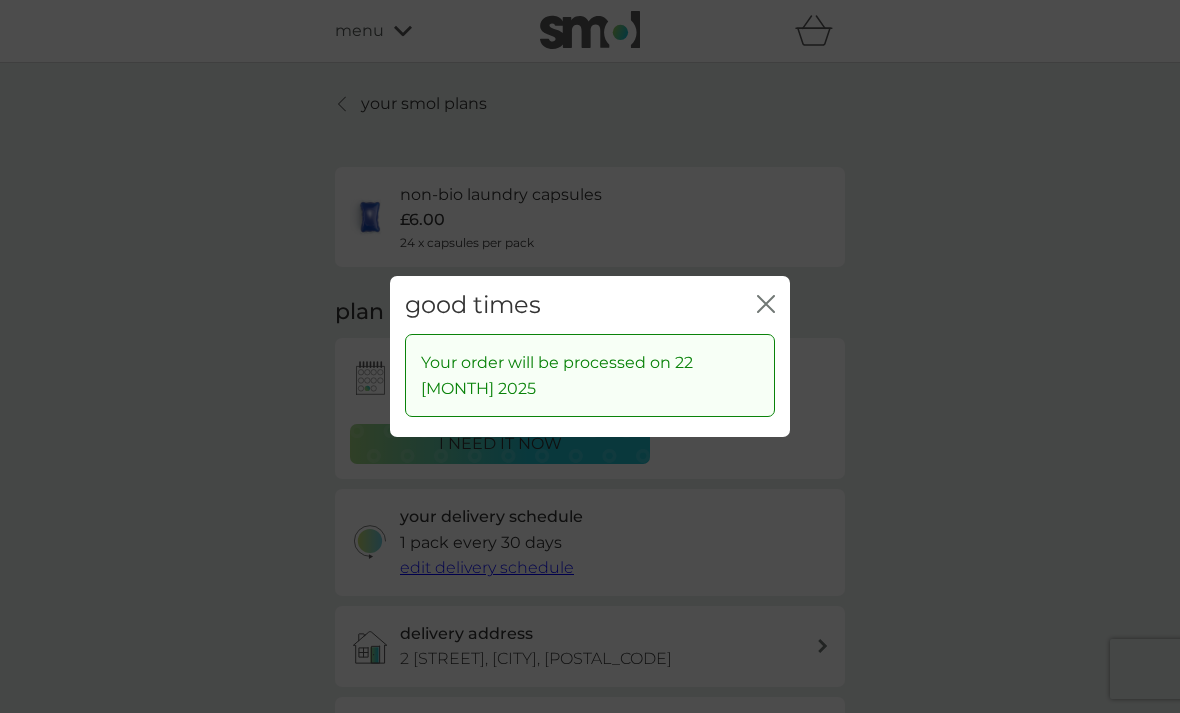 click on "close" 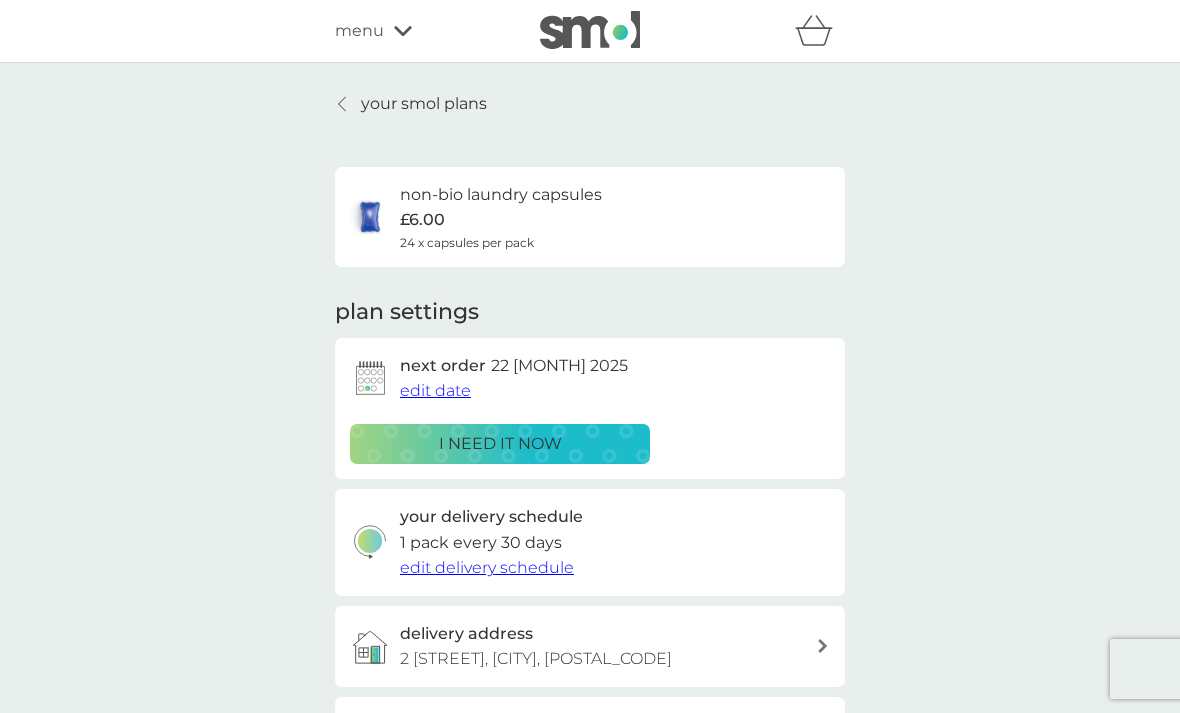 click on "your smol plans" at bounding box center [424, 104] 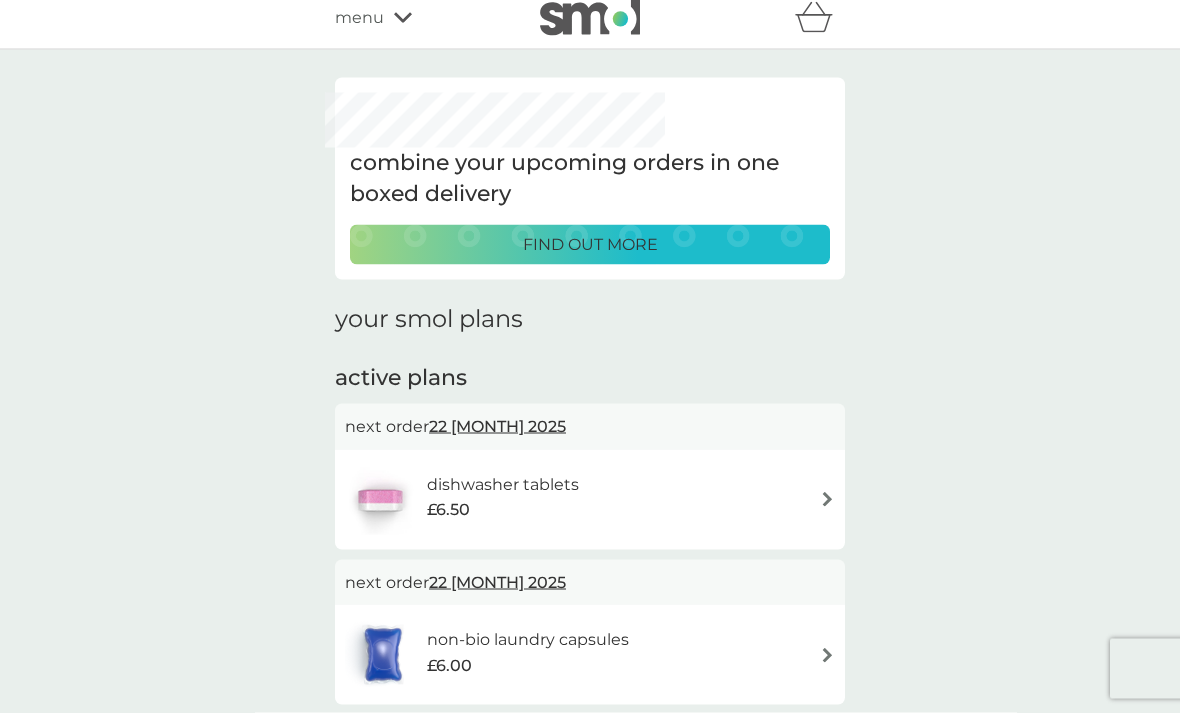 scroll, scrollTop: 0, scrollLeft: 0, axis: both 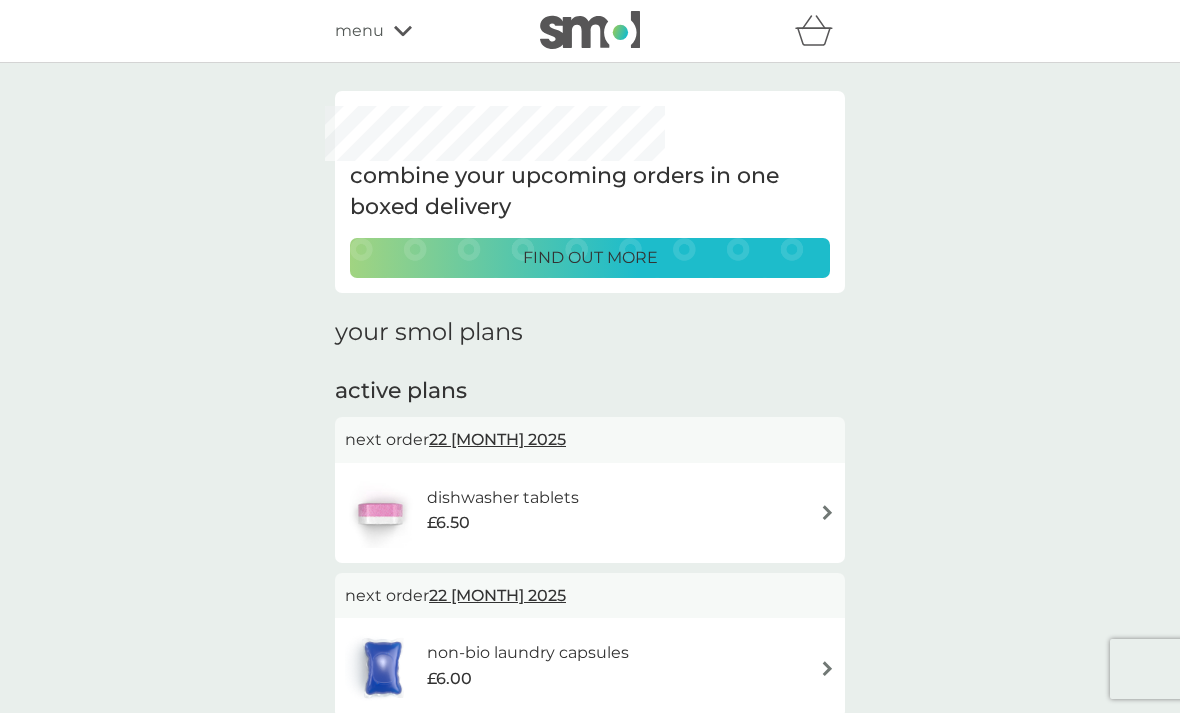 click 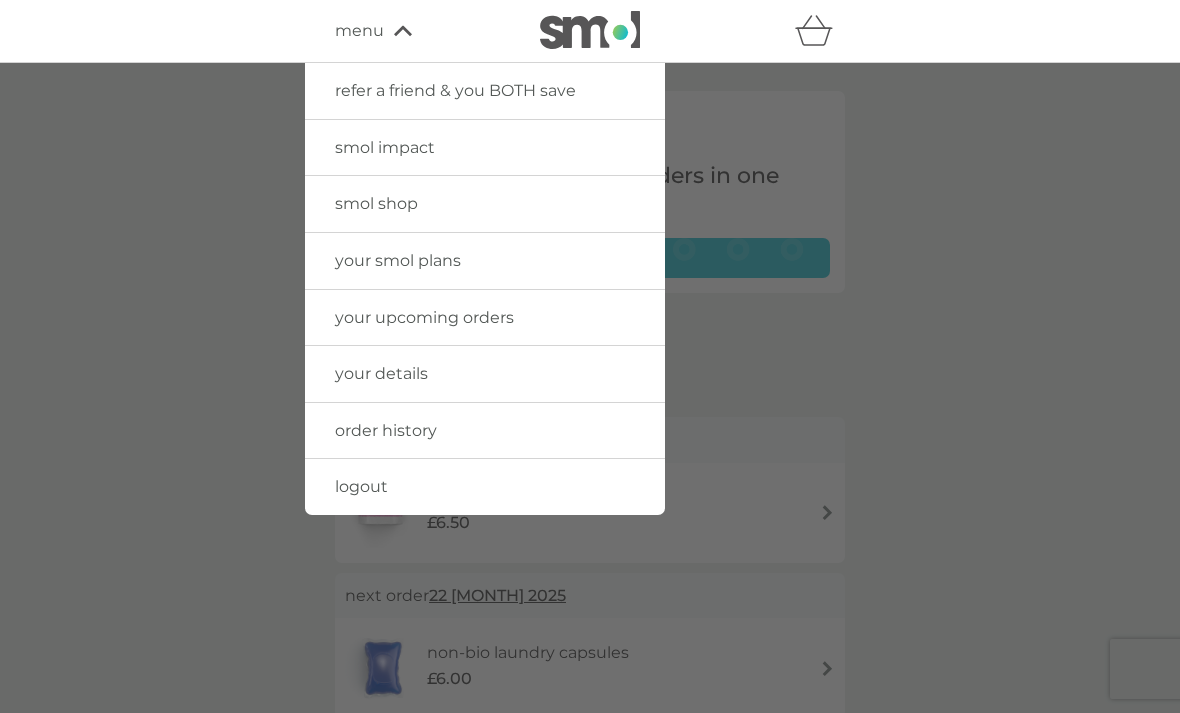 click on "smol shop" at bounding box center [485, 204] 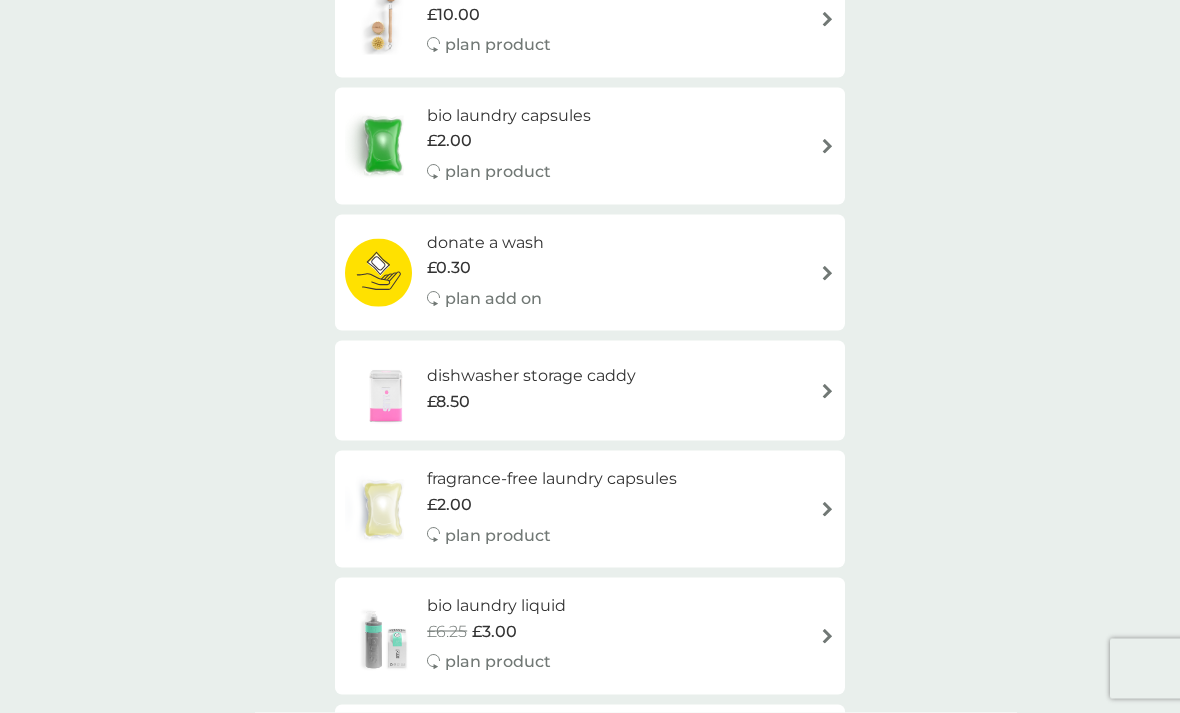 click at bounding box center (827, 391) 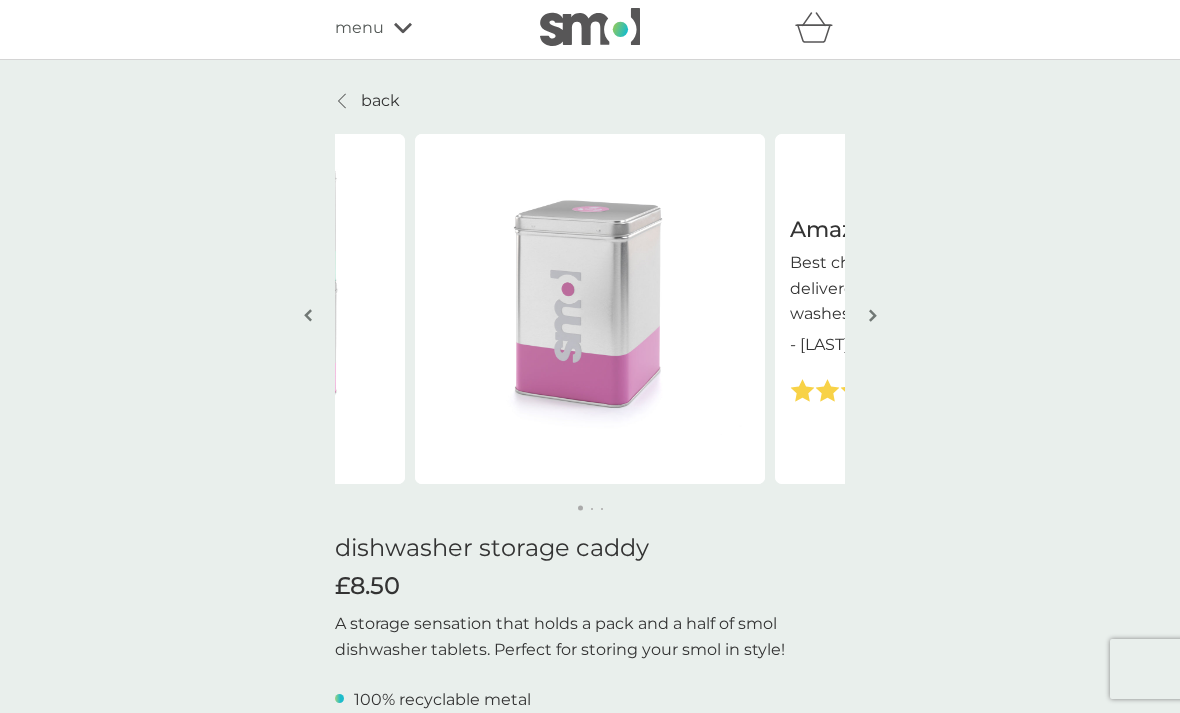 scroll, scrollTop: 0, scrollLeft: 0, axis: both 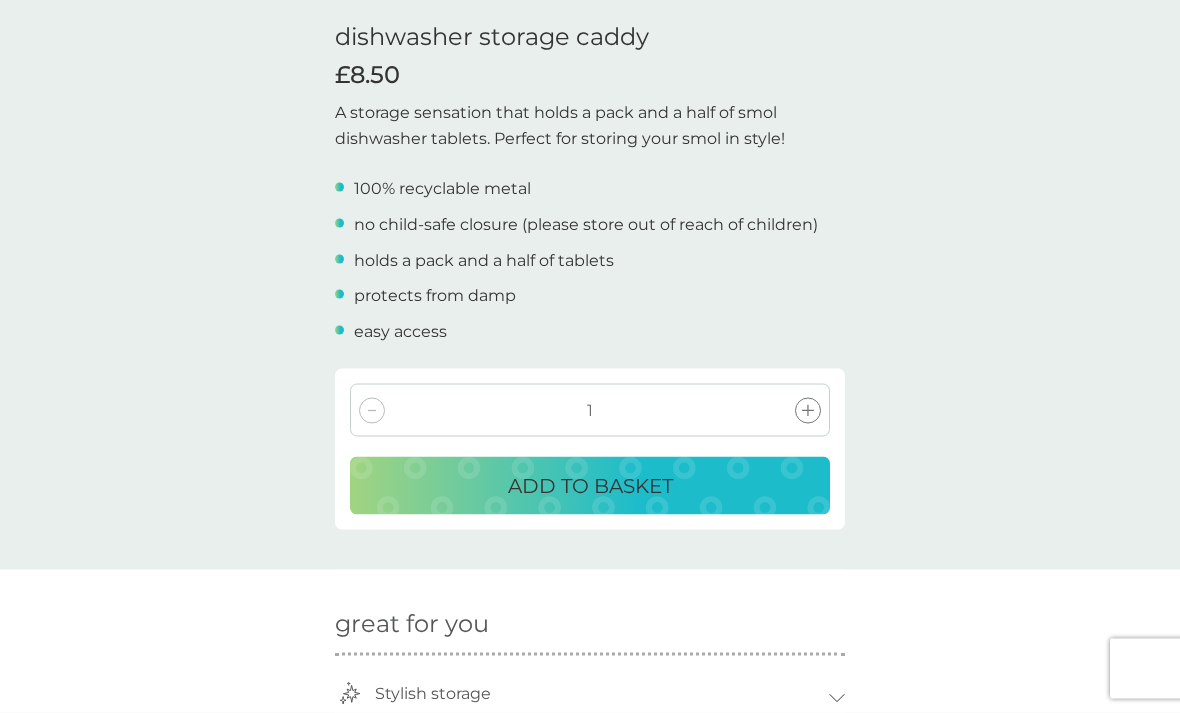 click on "ADD TO BASKET" at bounding box center [590, 486] 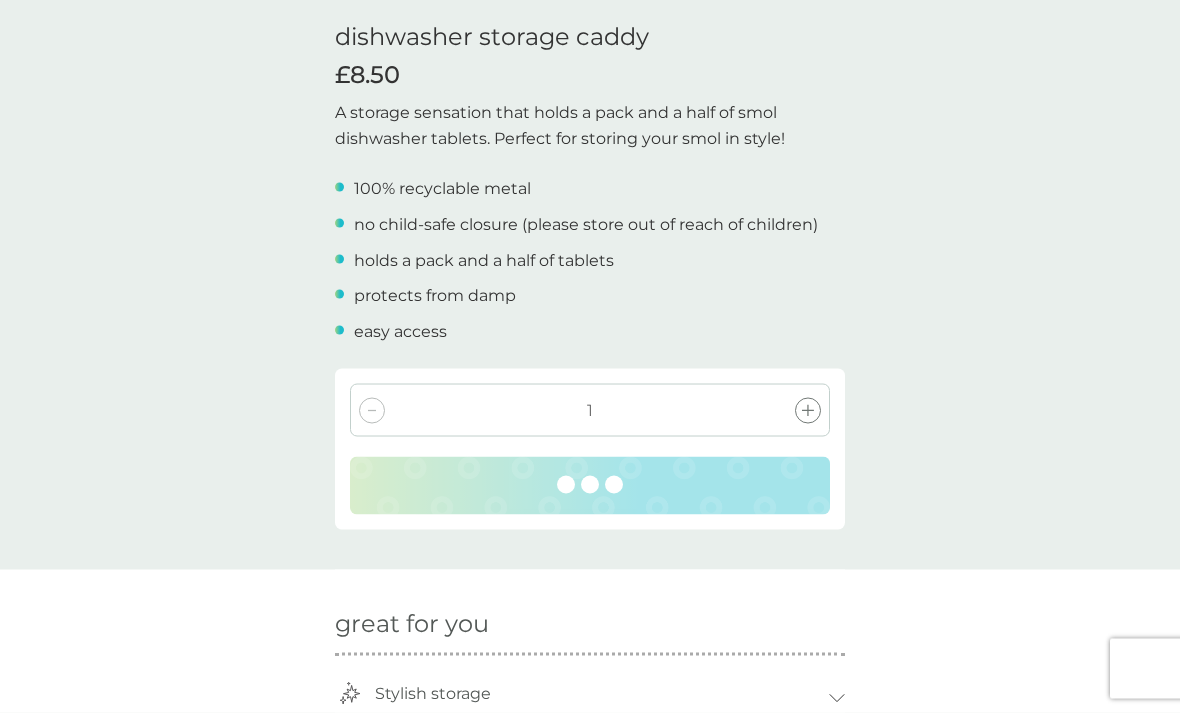 scroll, scrollTop: 515, scrollLeft: 0, axis: vertical 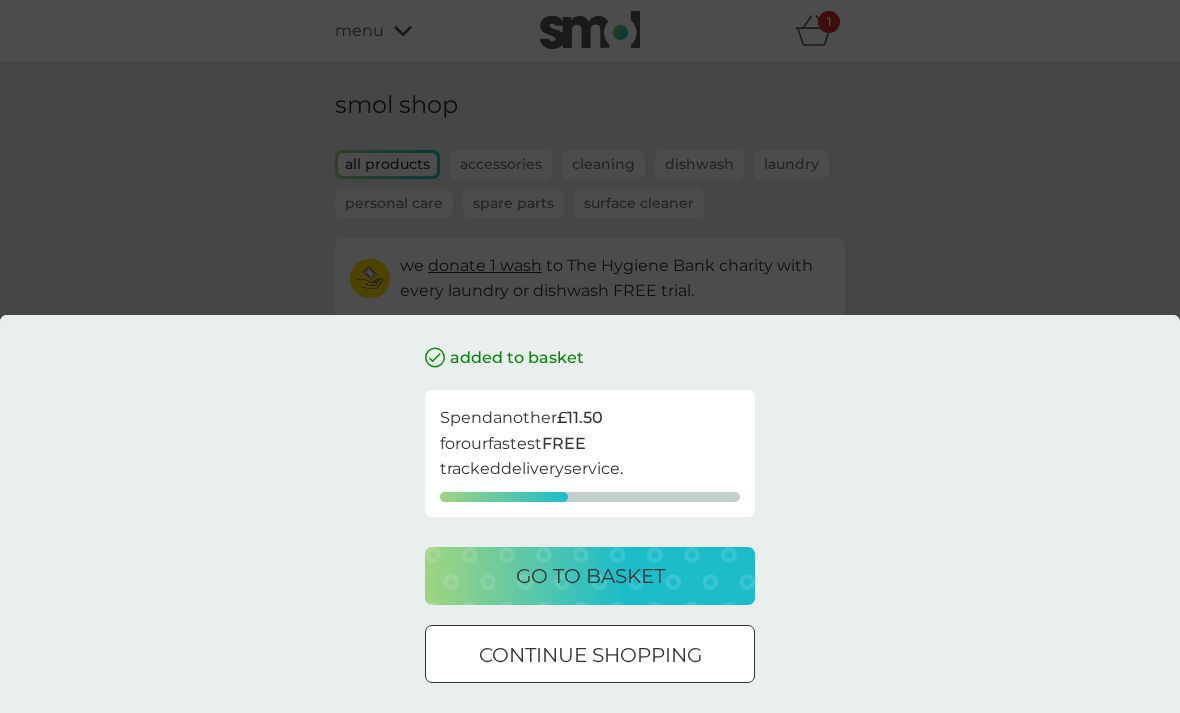 click on "go to basket" at bounding box center [590, 576] 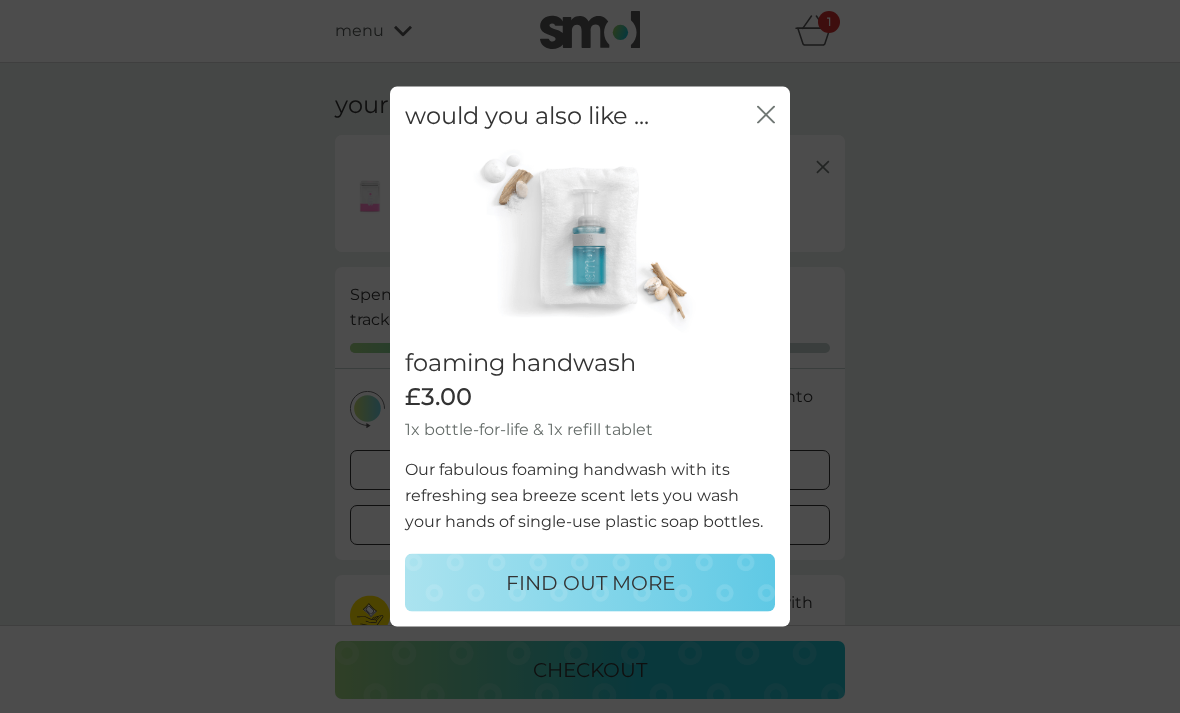 click on "close" 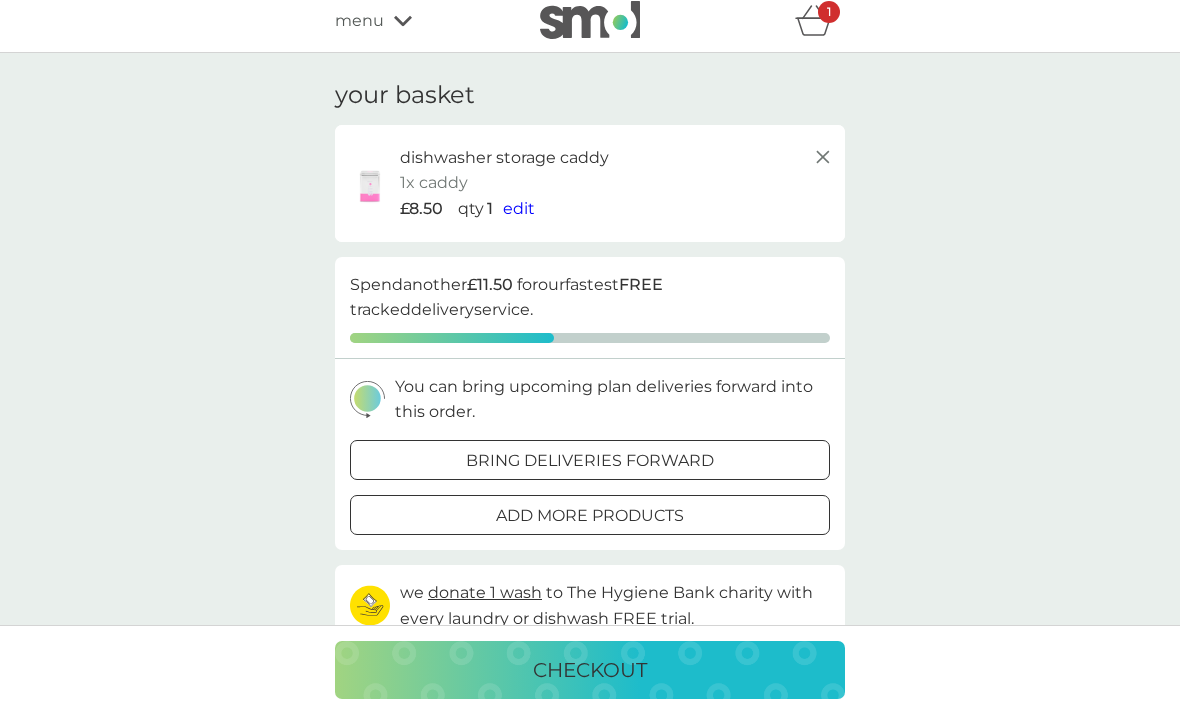 scroll, scrollTop: 0, scrollLeft: 0, axis: both 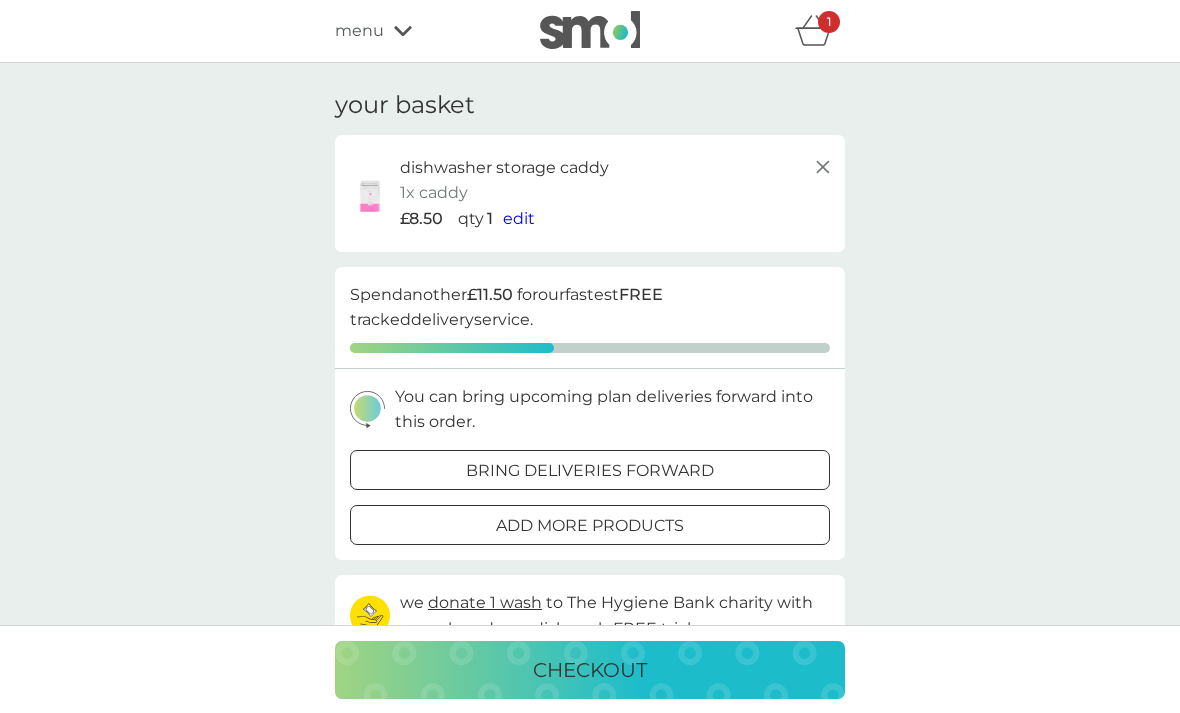 click on "1" at bounding box center (829, 22) 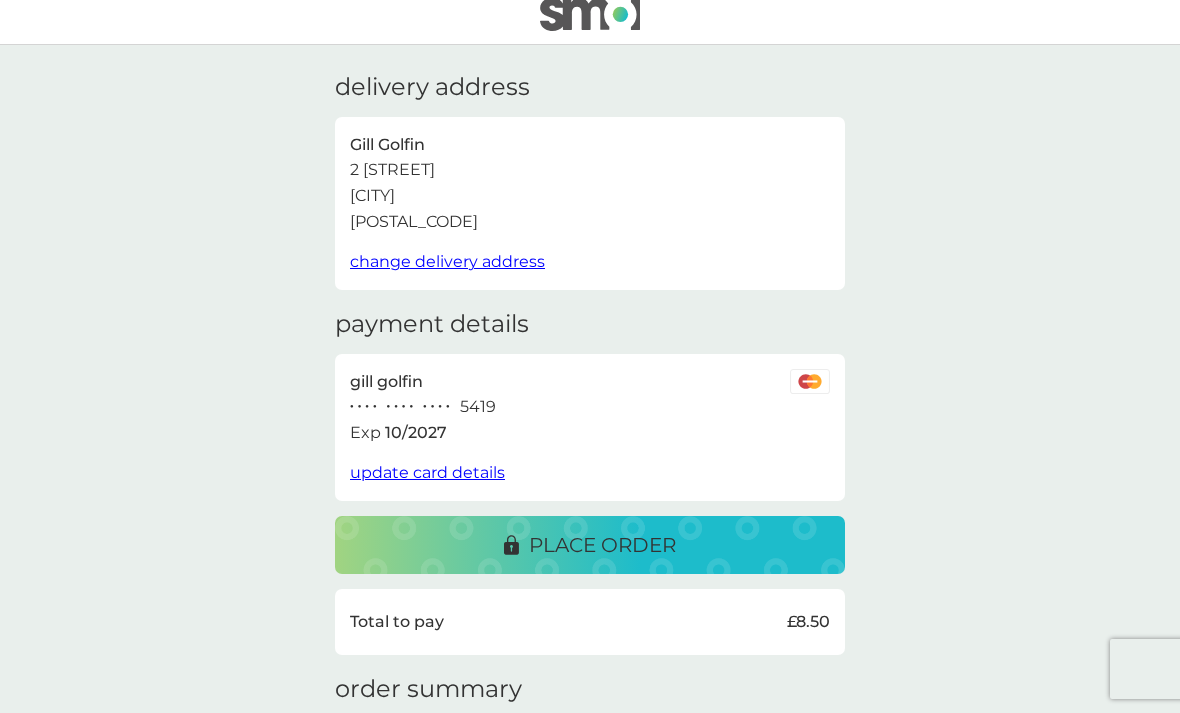 scroll, scrollTop: 0, scrollLeft: 0, axis: both 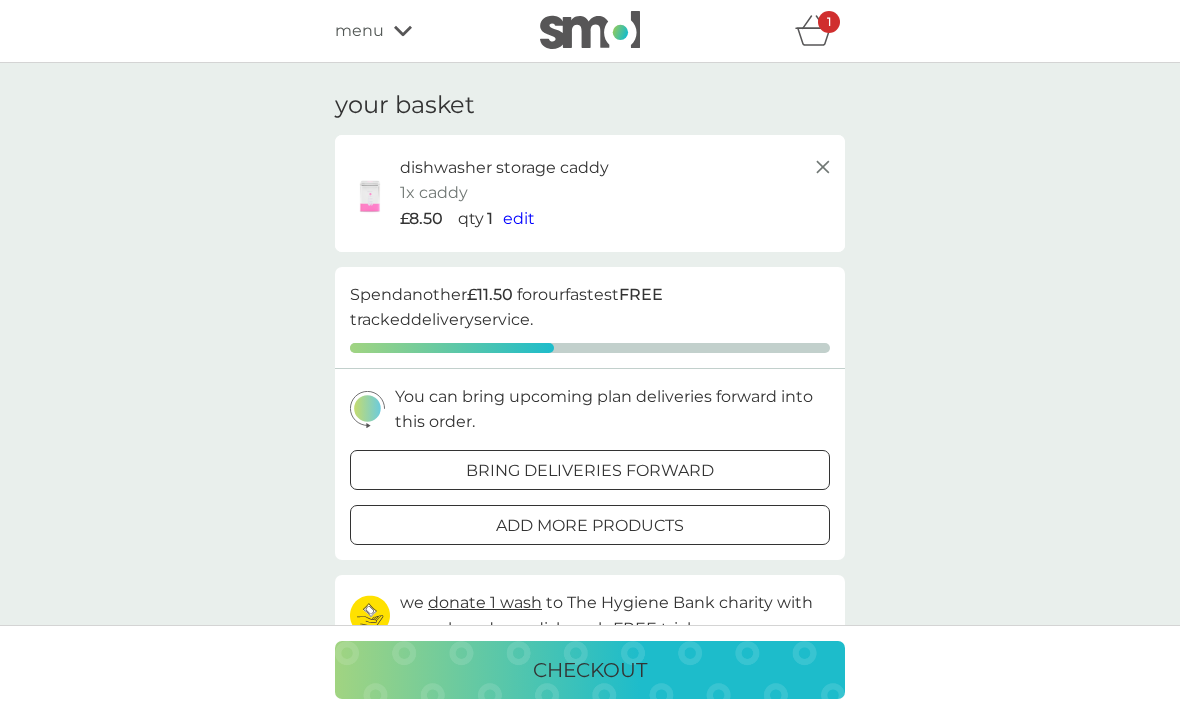 click on "edit" at bounding box center (519, 218) 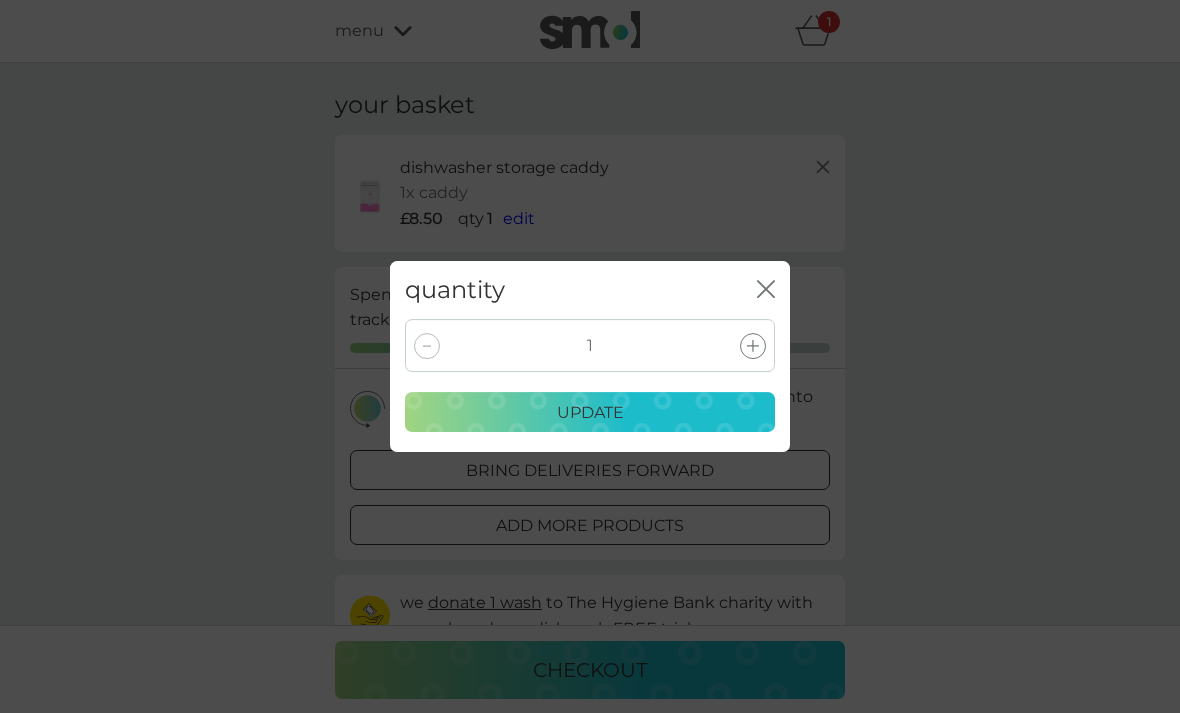 click 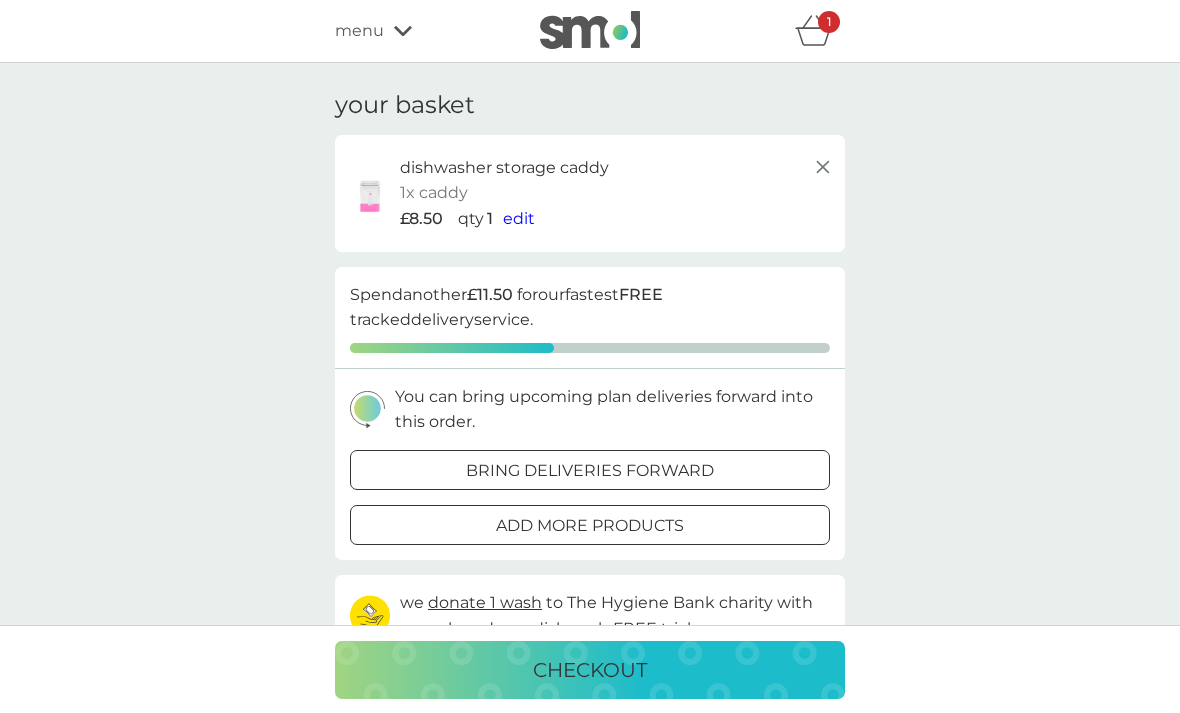 click 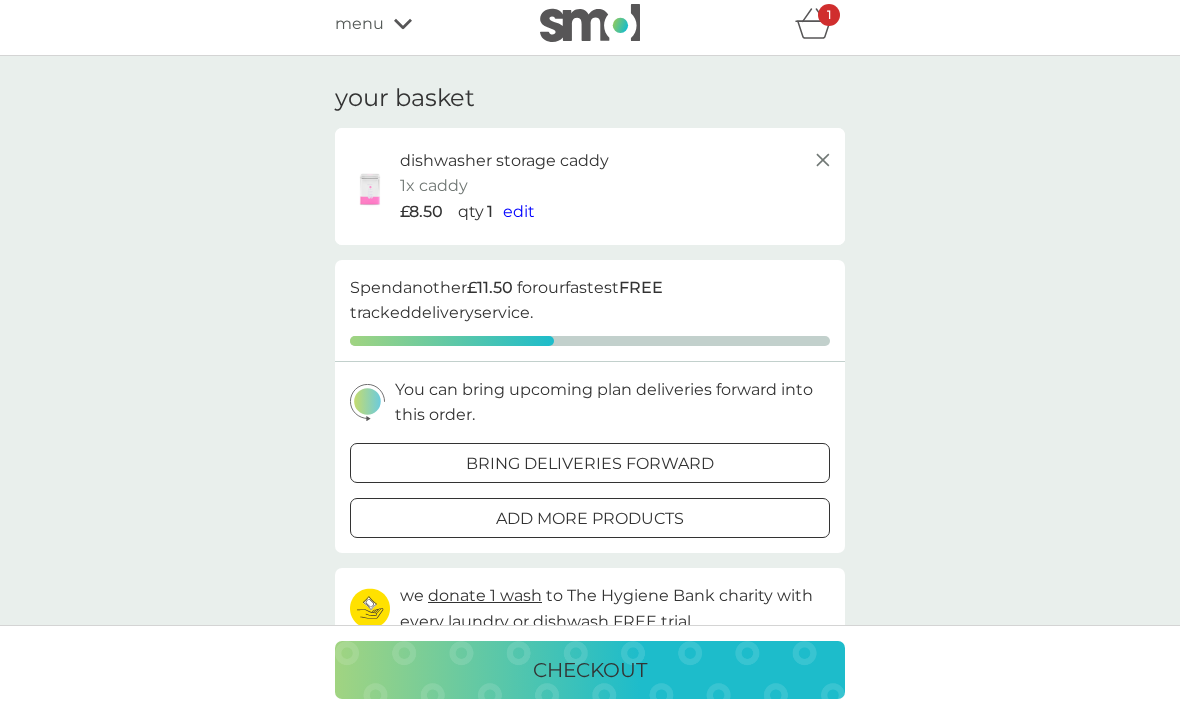scroll, scrollTop: 24, scrollLeft: 0, axis: vertical 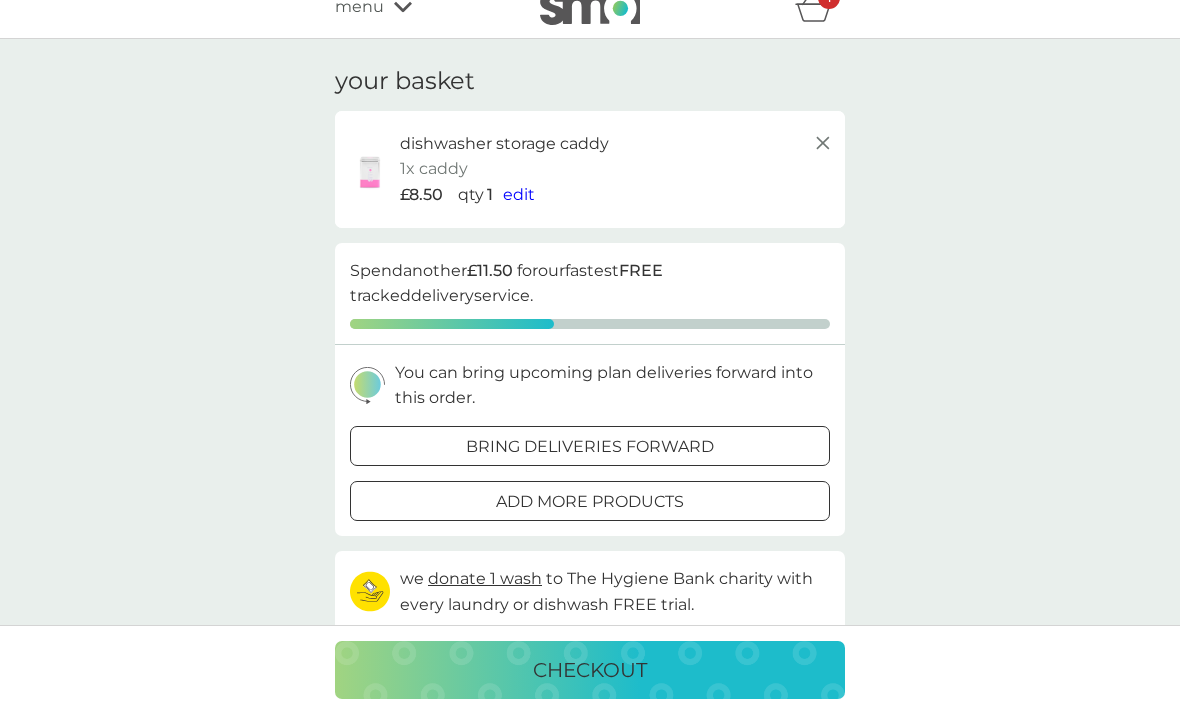 click on "edit" at bounding box center (519, 194) 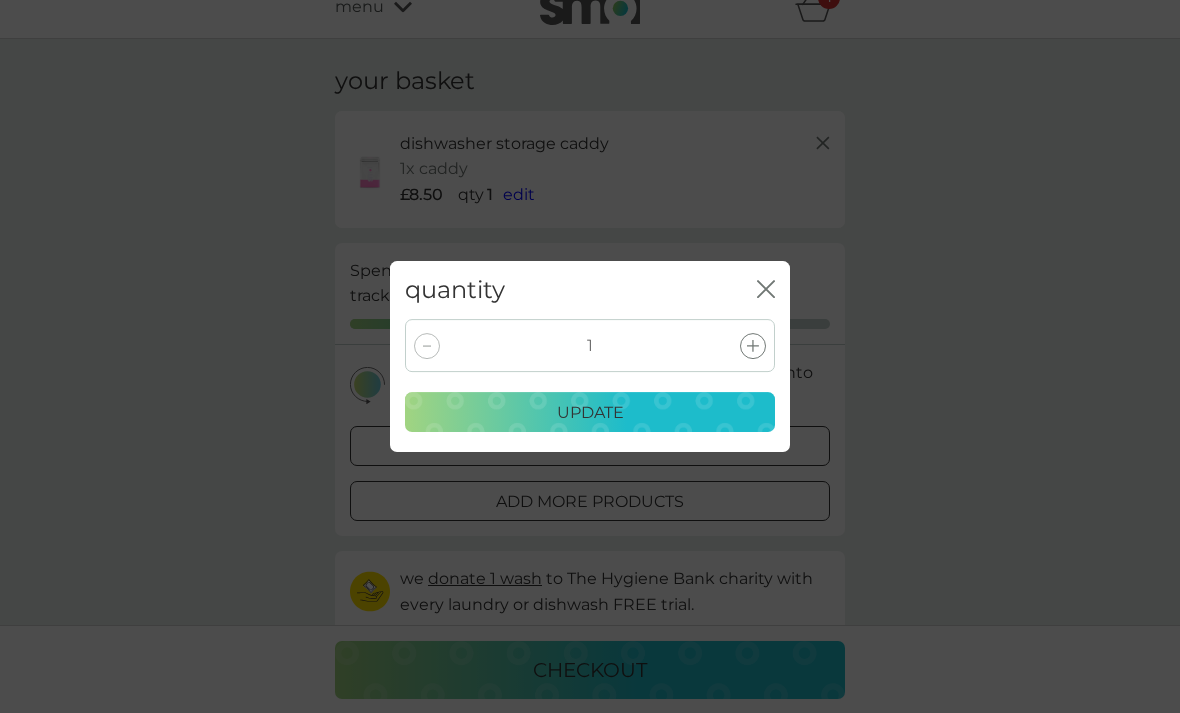 click 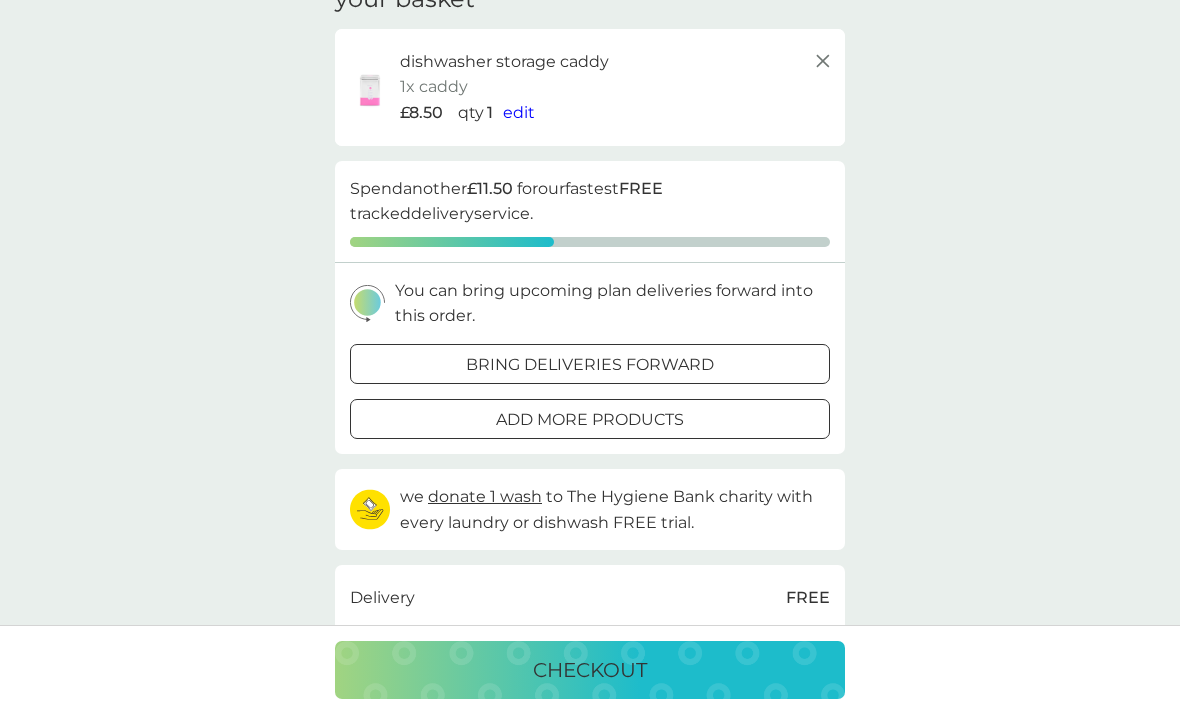 scroll, scrollTop: 0, scrollLeft: 0, axis: both 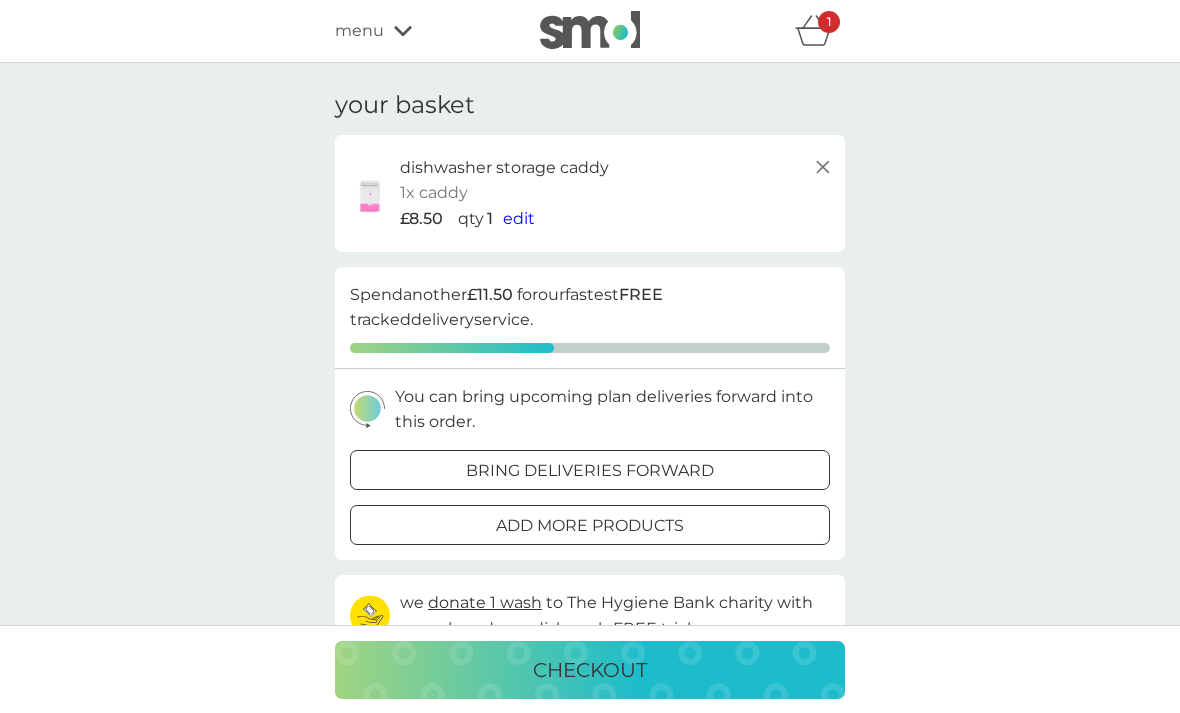 click on "1" at bounding box center (829, 22) 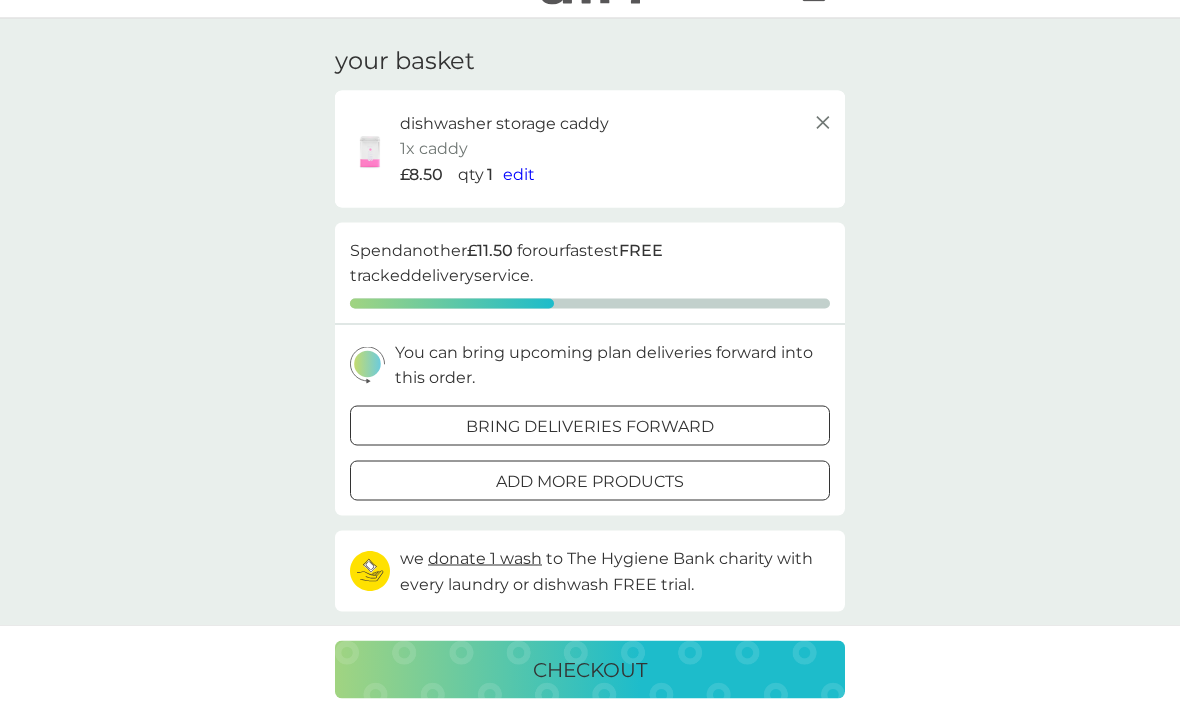 scroll, scrollTop: 0, scrollLeft: 0, axis: both 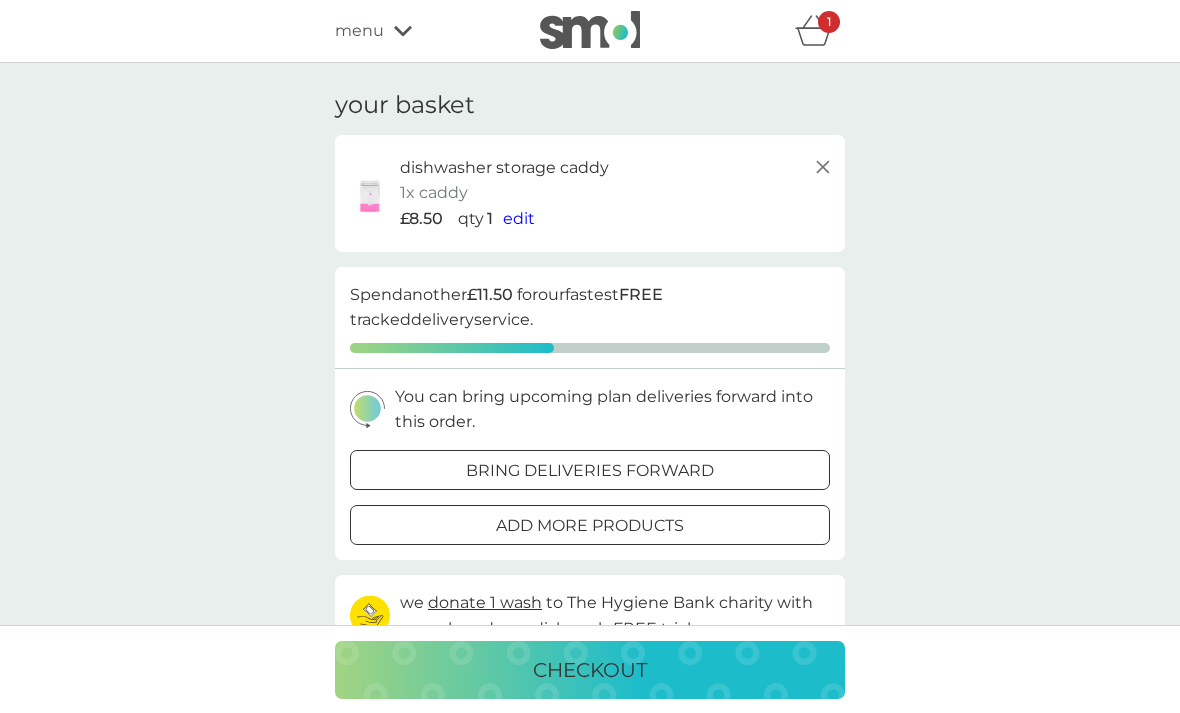 click 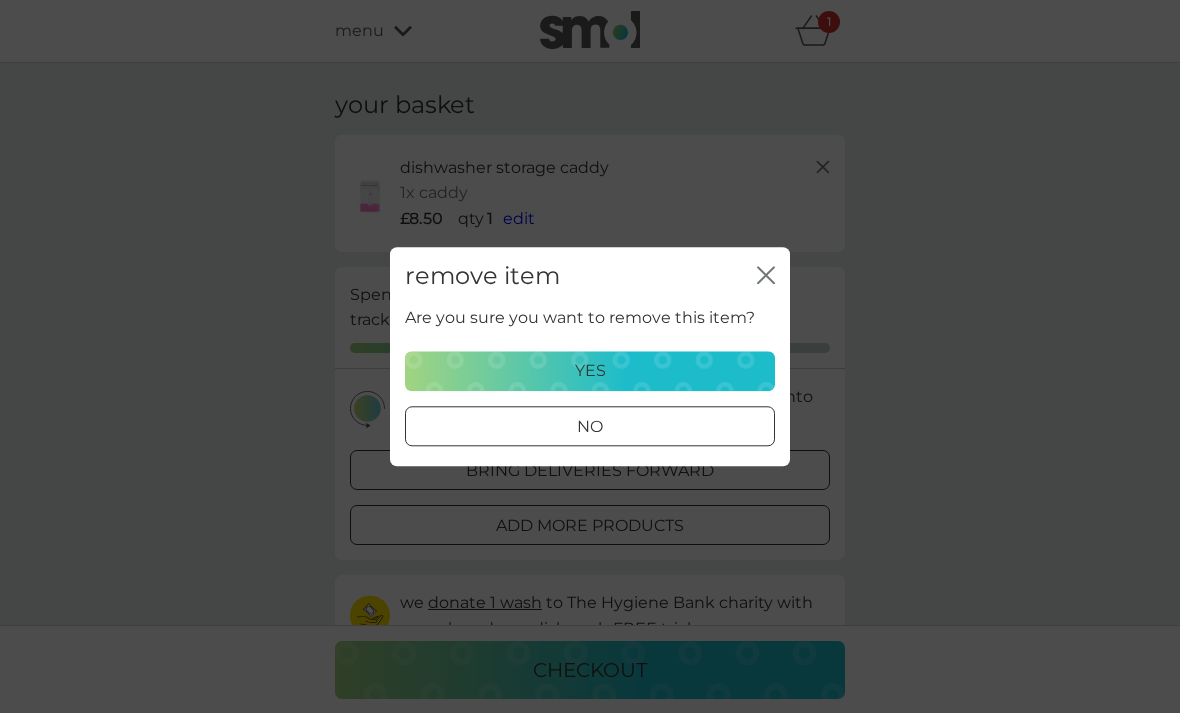 click on "yes" at bounding box center [590, 371] 